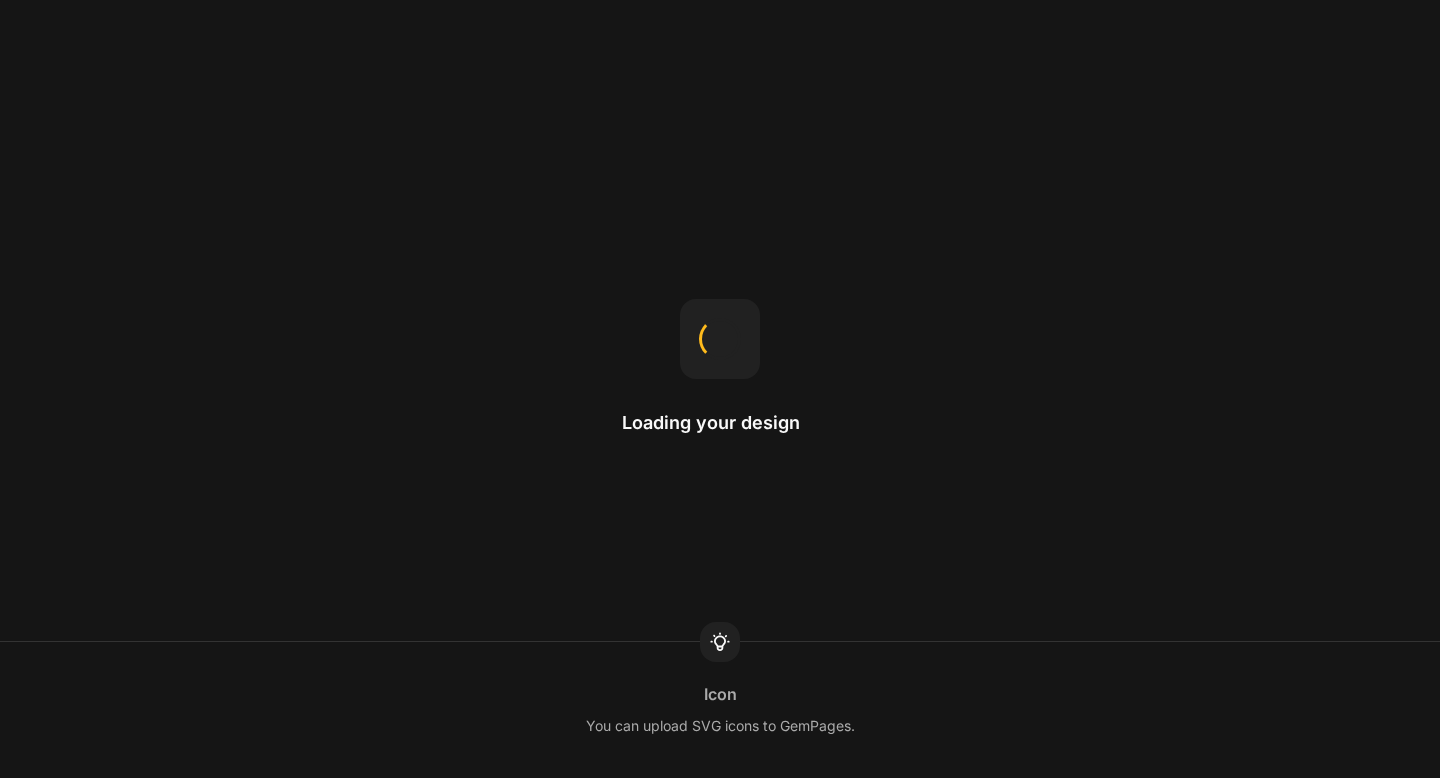 scroll, scrollTop: 0, scrollLeft: 0, axis: both 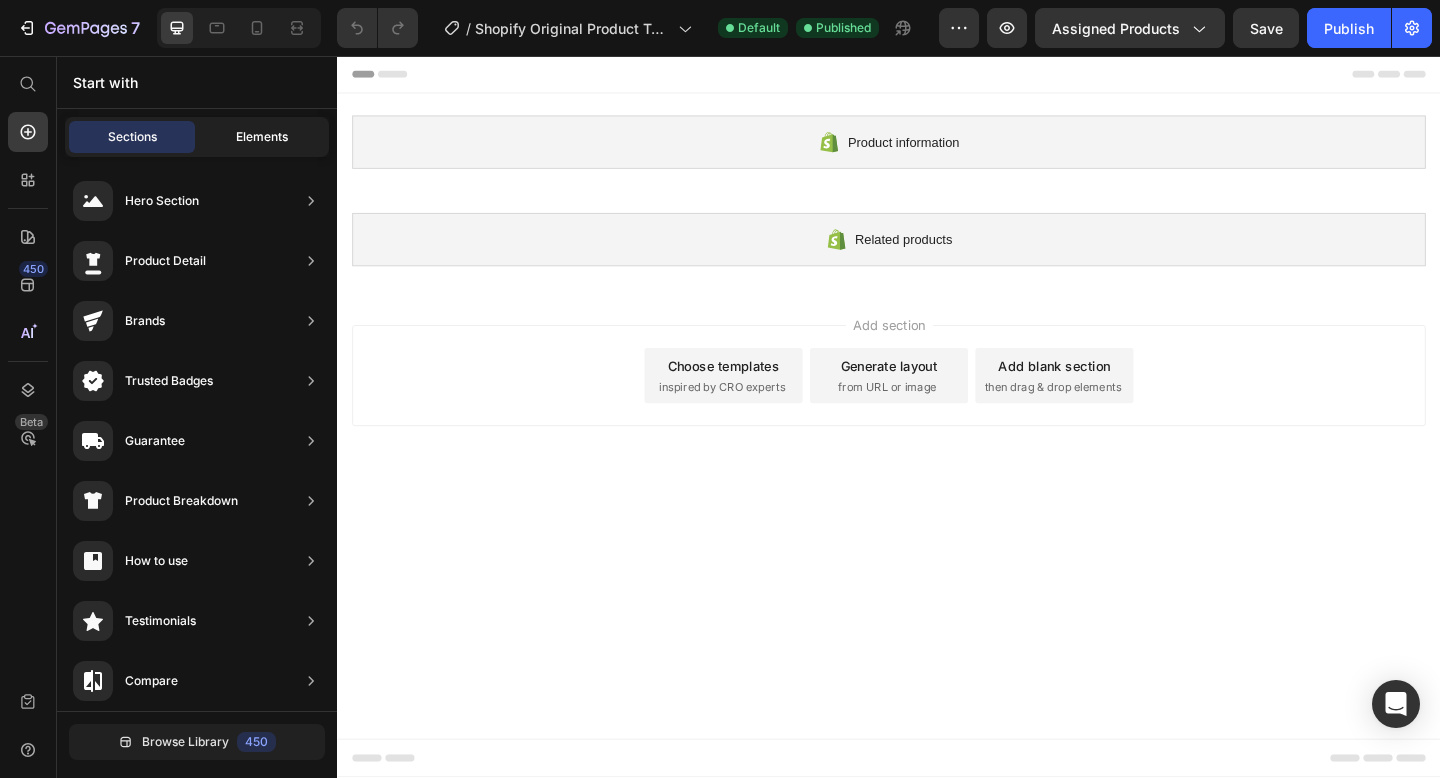 click on "Elements" 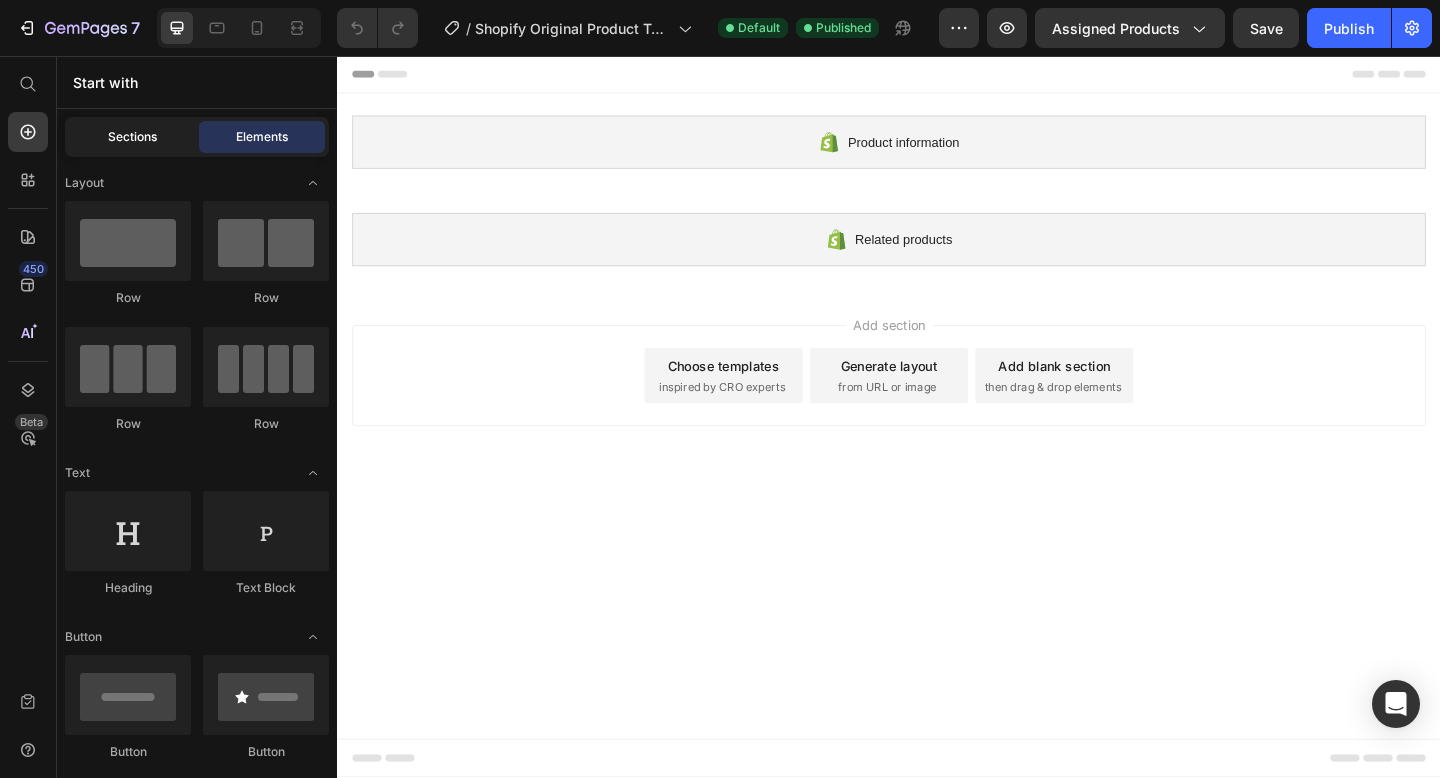 click on "Sections" 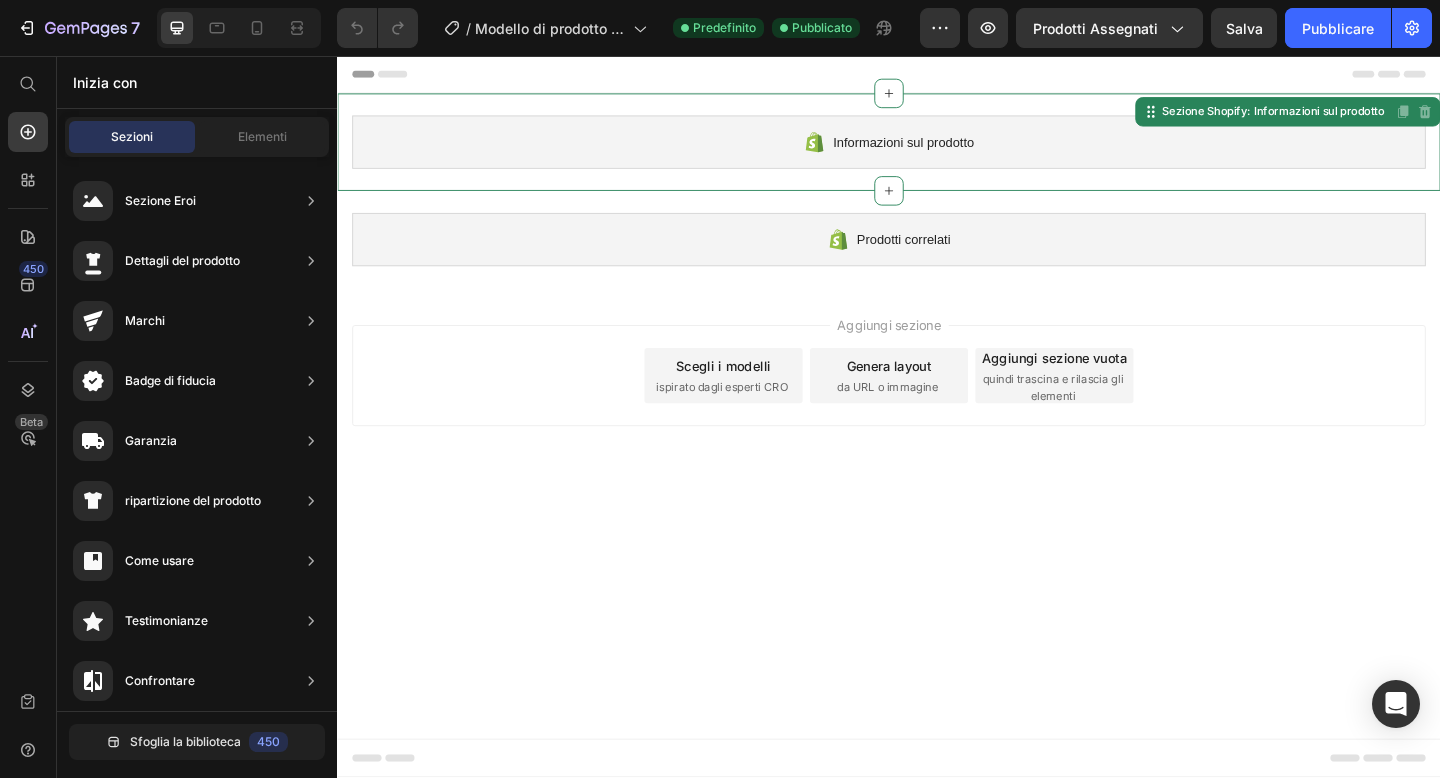 click on "Informazioni sul prodotto" at bounding box center (952, 150) 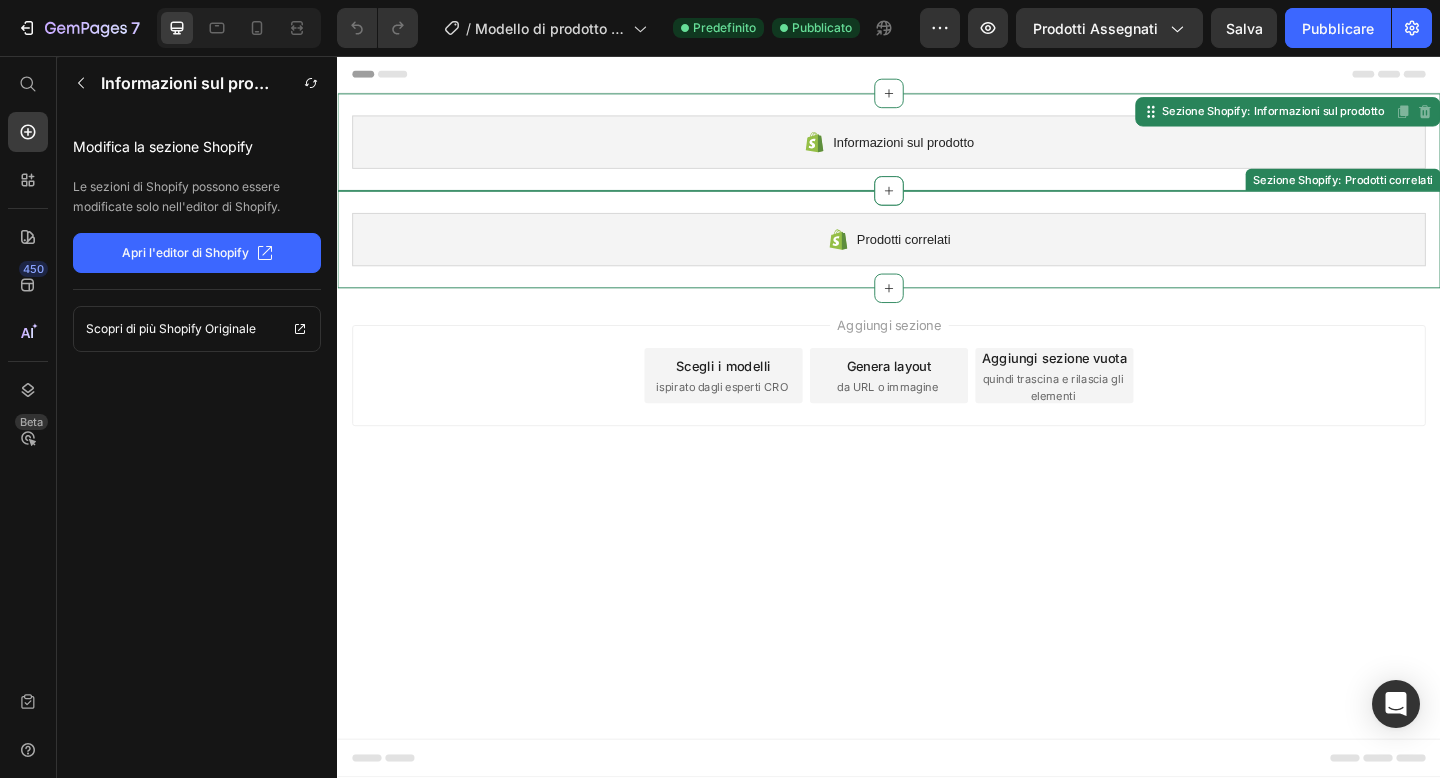 click on "Prodotti correlati Sezione Shopify: Prodotti correlati" at bounding box center (937, 256) 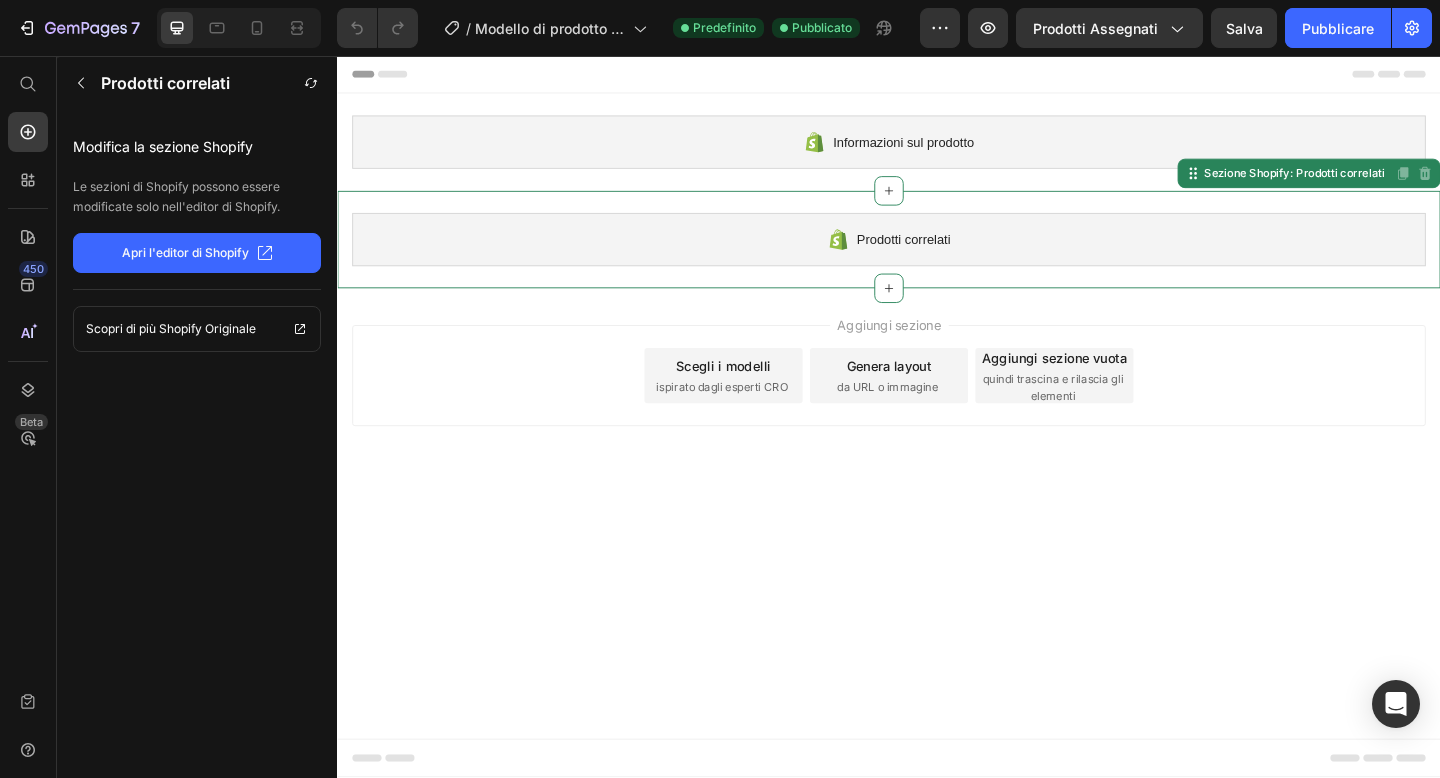 click at bounding box center (937, 76) 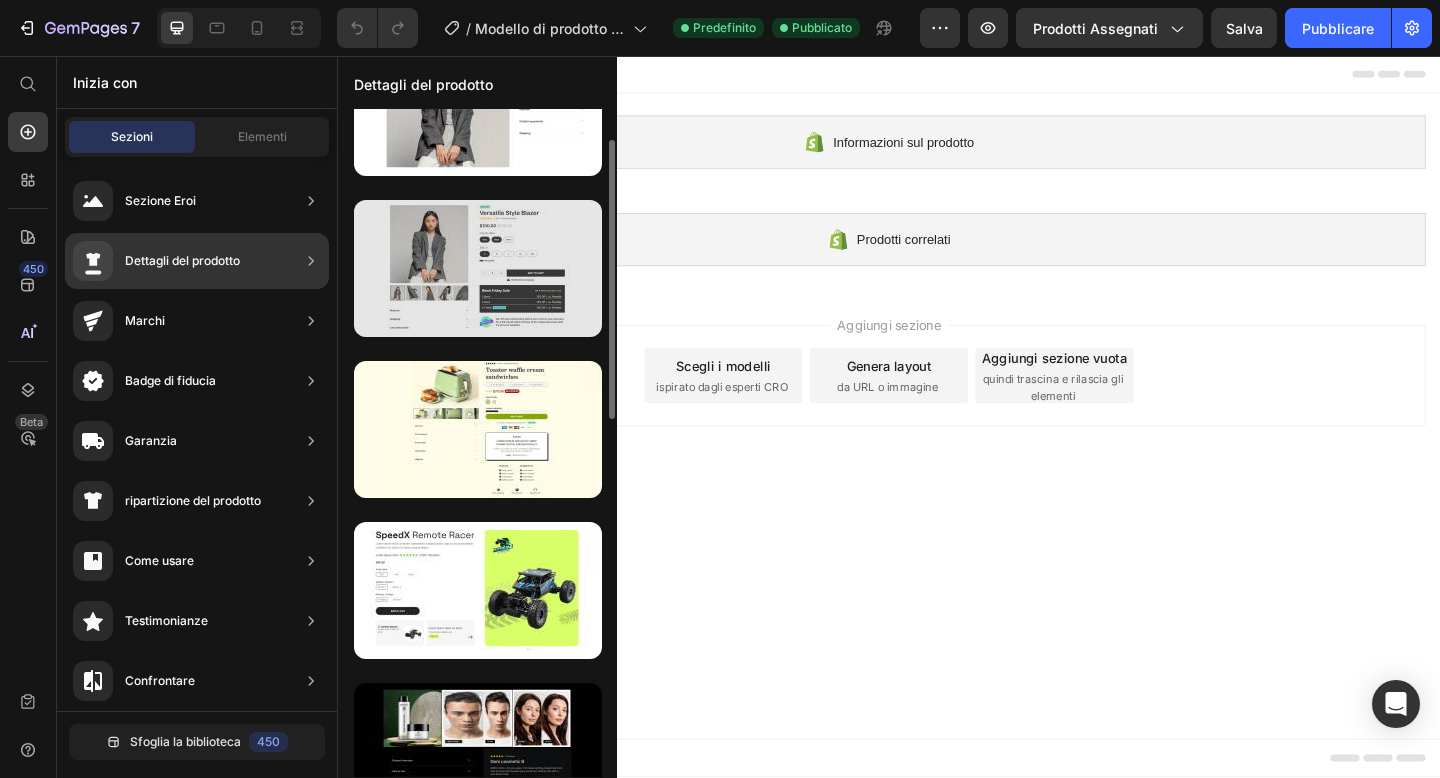 scroll, scrollTop: 0, scrollLeft: 0, axis: both 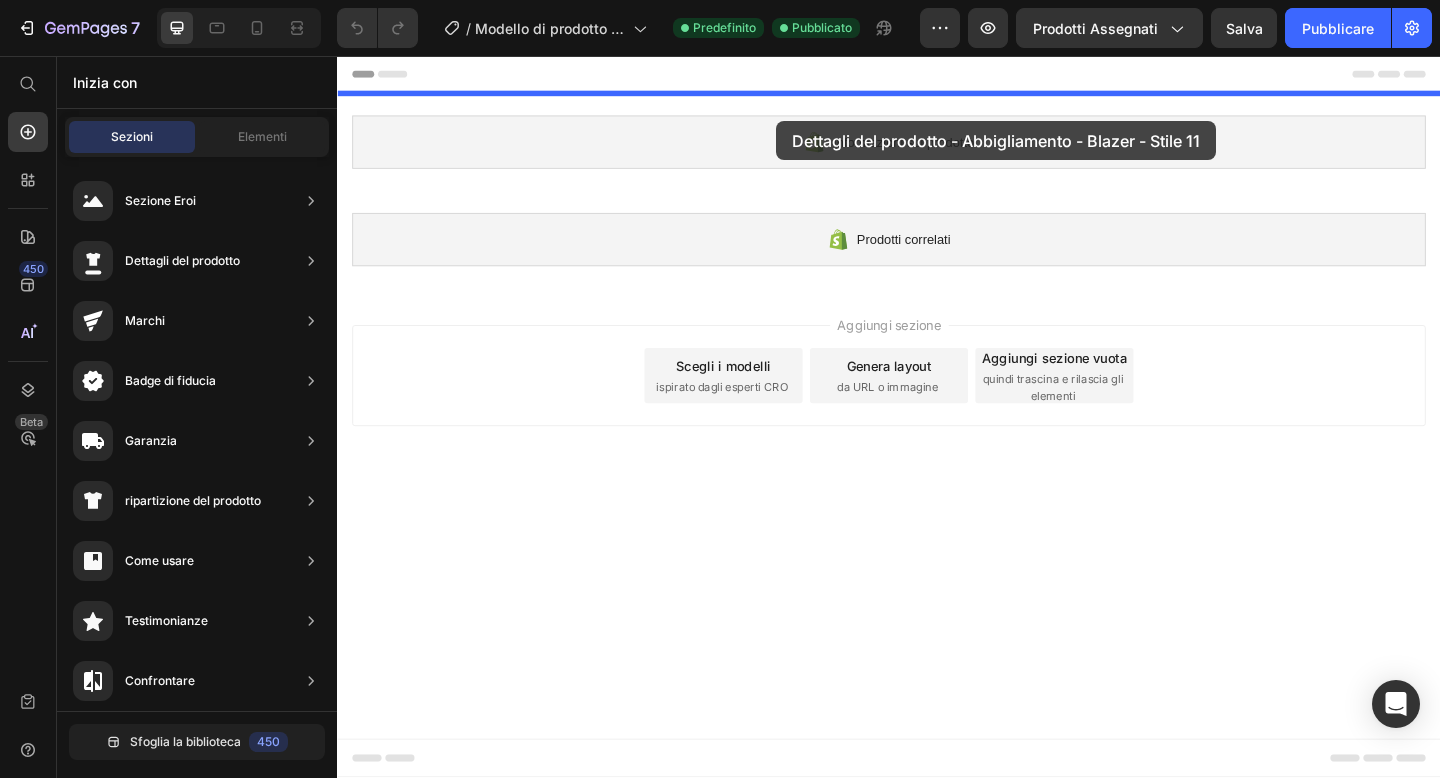 drag, startPoint x: 807, startPoint y: 376, endPoint x: 815, endPoint y: 127, distance: 249.12848 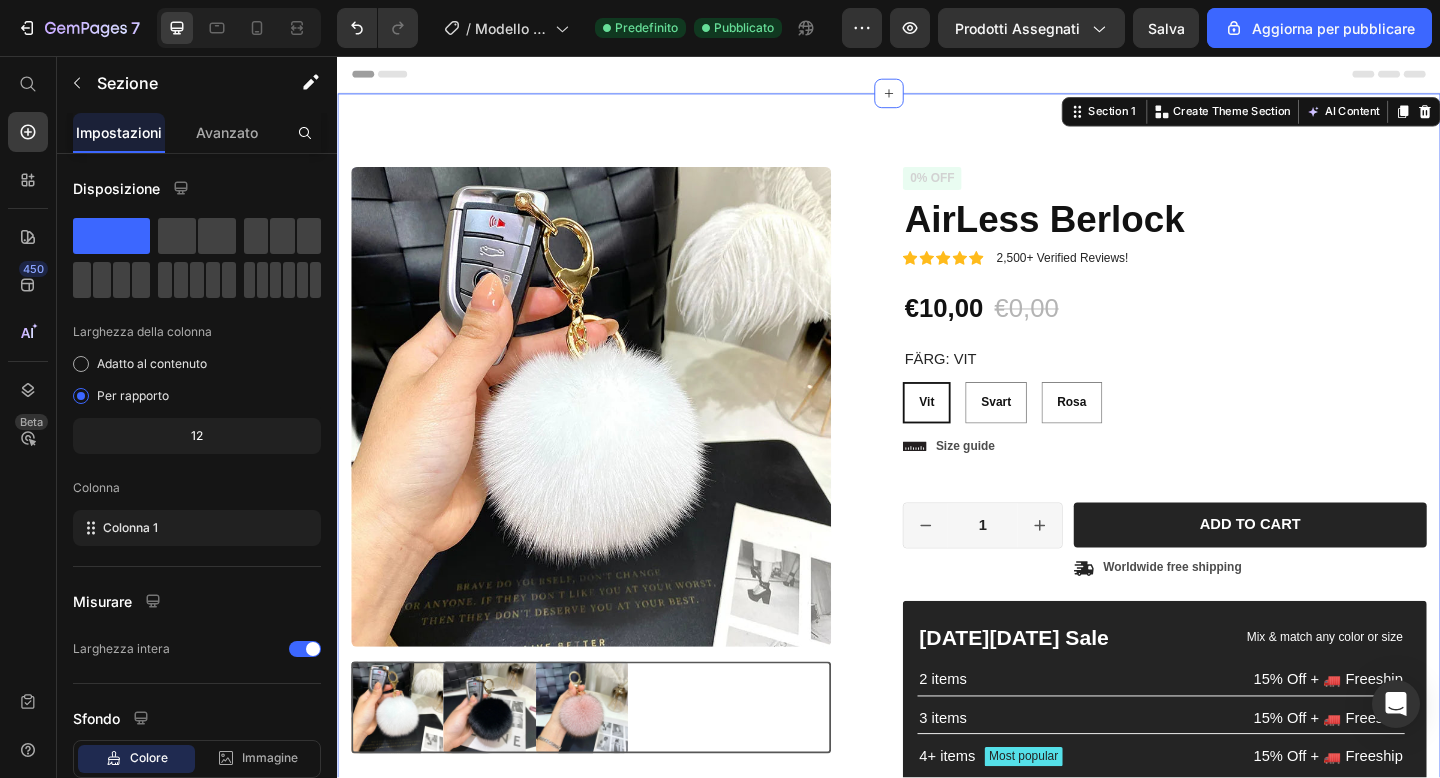 radio on "false" 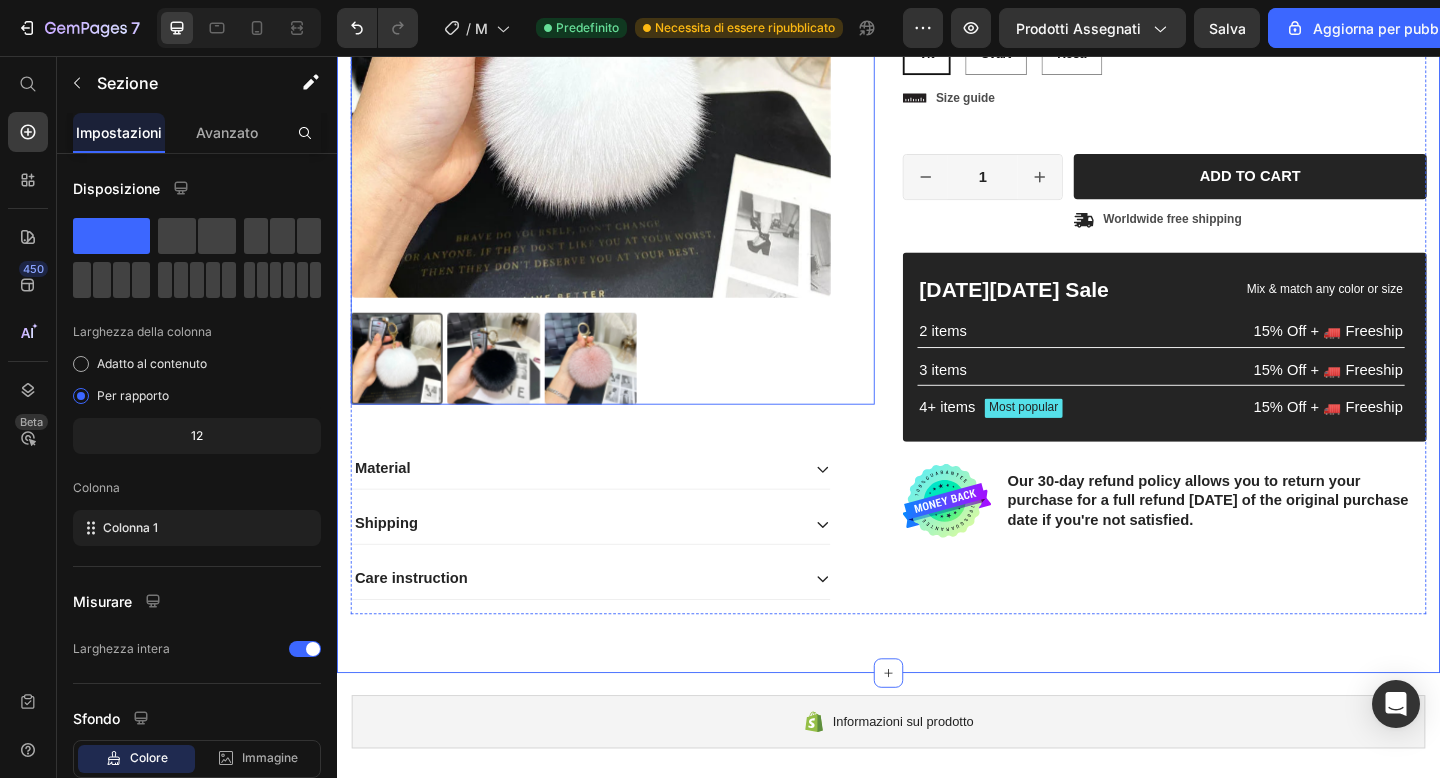 scroll, scrollTop: 0, scrollLeft: 0, axis: both 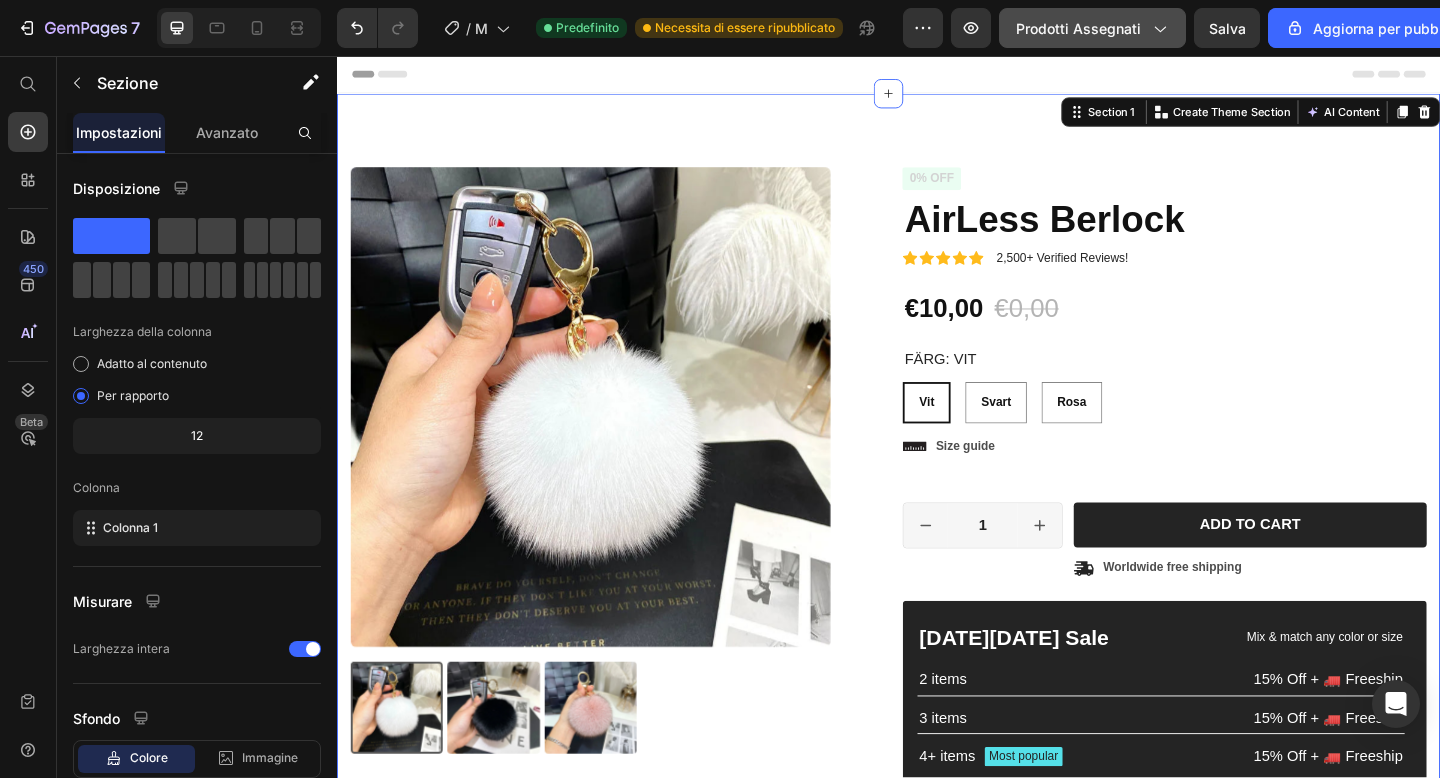 click on "Prodotti assegnati" at bounding box center (1078, 28) 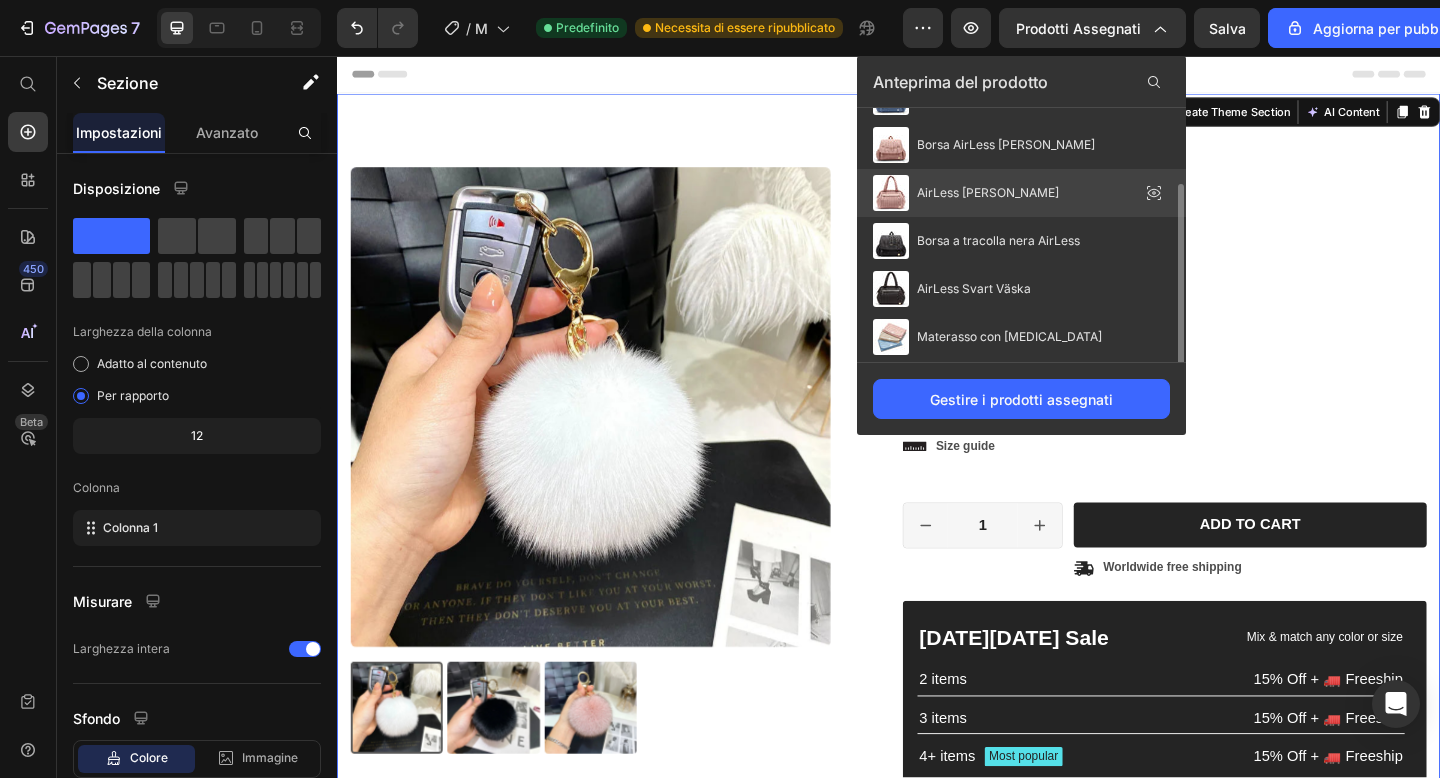 scroll, scrollTop: 97, scrollLeft: 0, axis: vertical 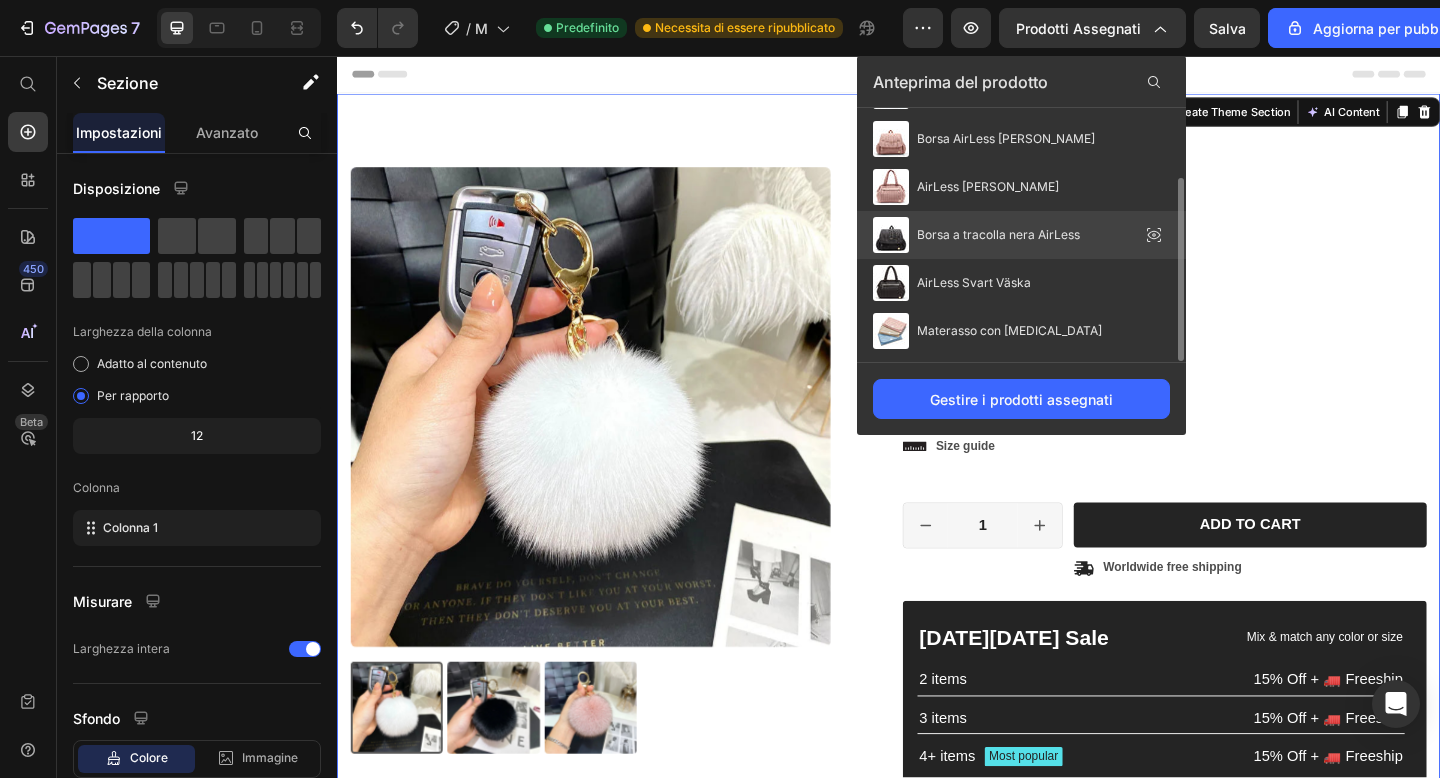 click on "Borsa a tracolla nera AirLess" at bounding box center [998, 234] 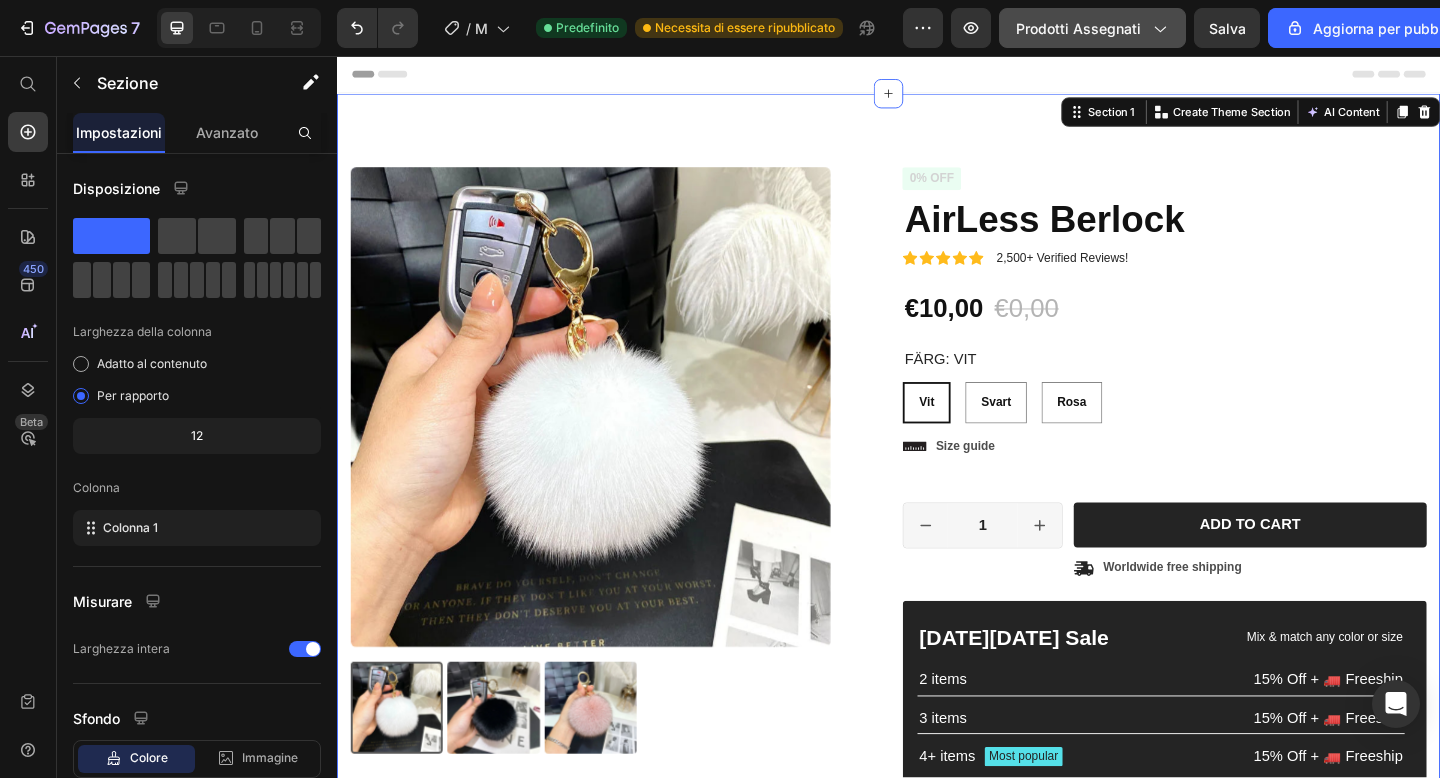 click on "Prodotti assegnati" at bounding box center [1078, 28] 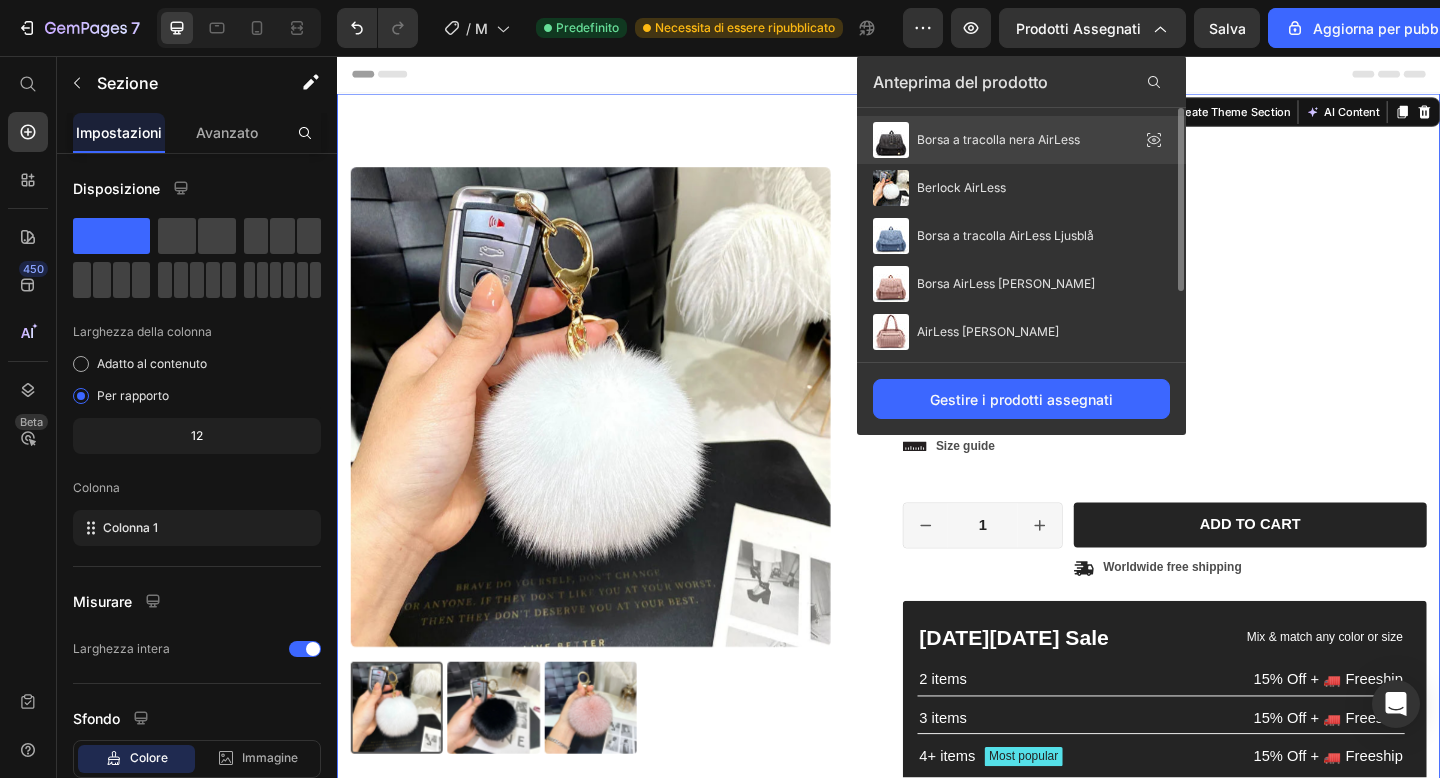 click on "Borsa a tracolla nera AirLess" at bounding box center [998, 140] 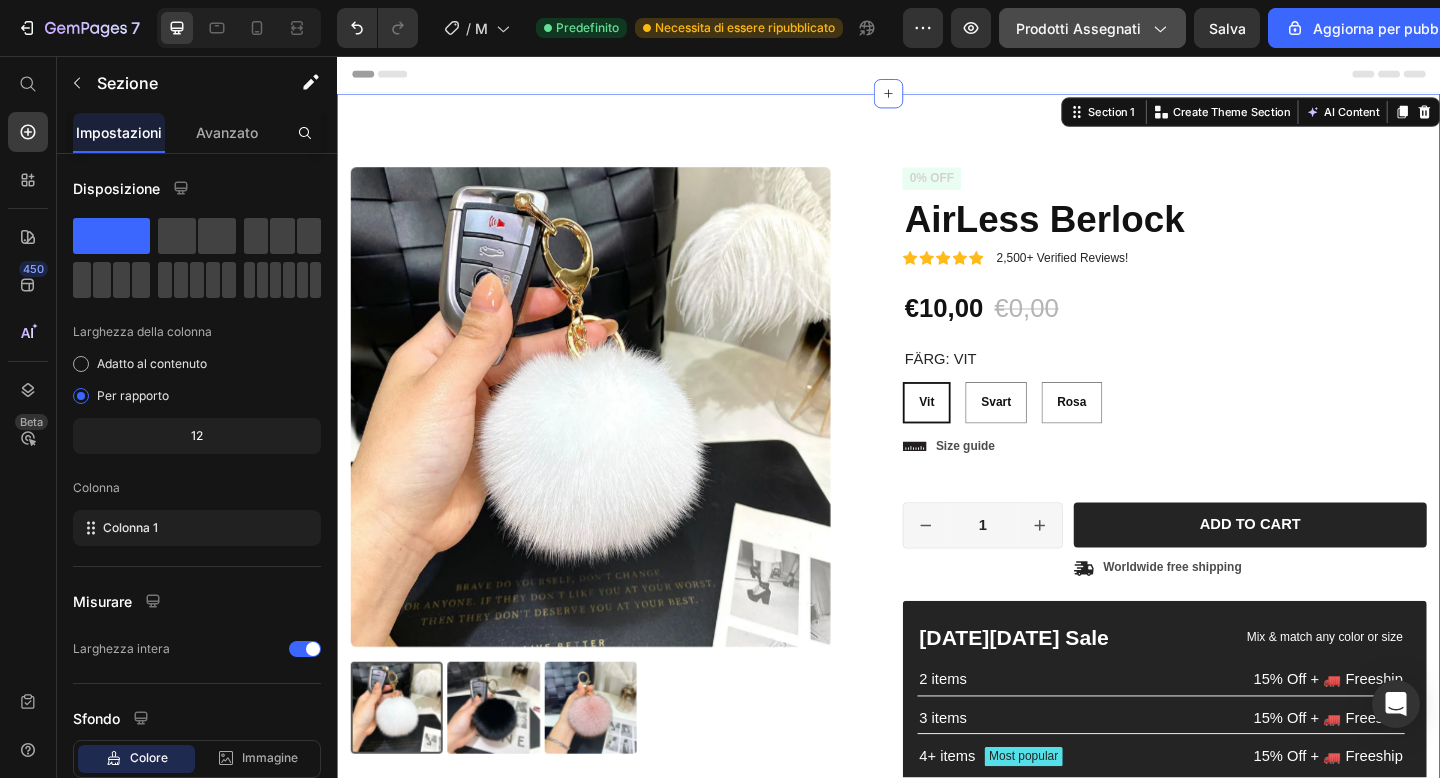 click on "Prodotti assegnati" at bounding box center (1078, 28) 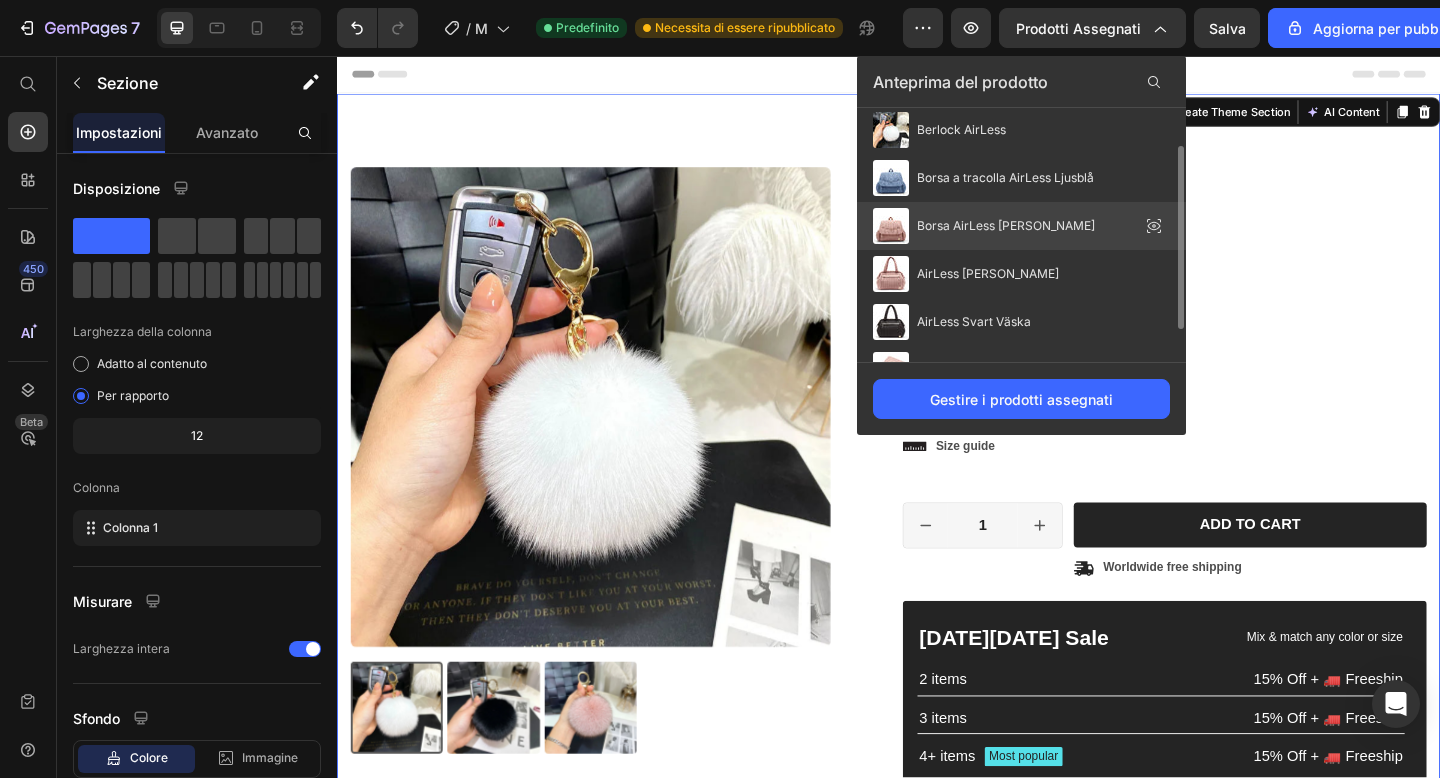 scroll, scrollTop: 0, scrollLeft: 0, axis: both 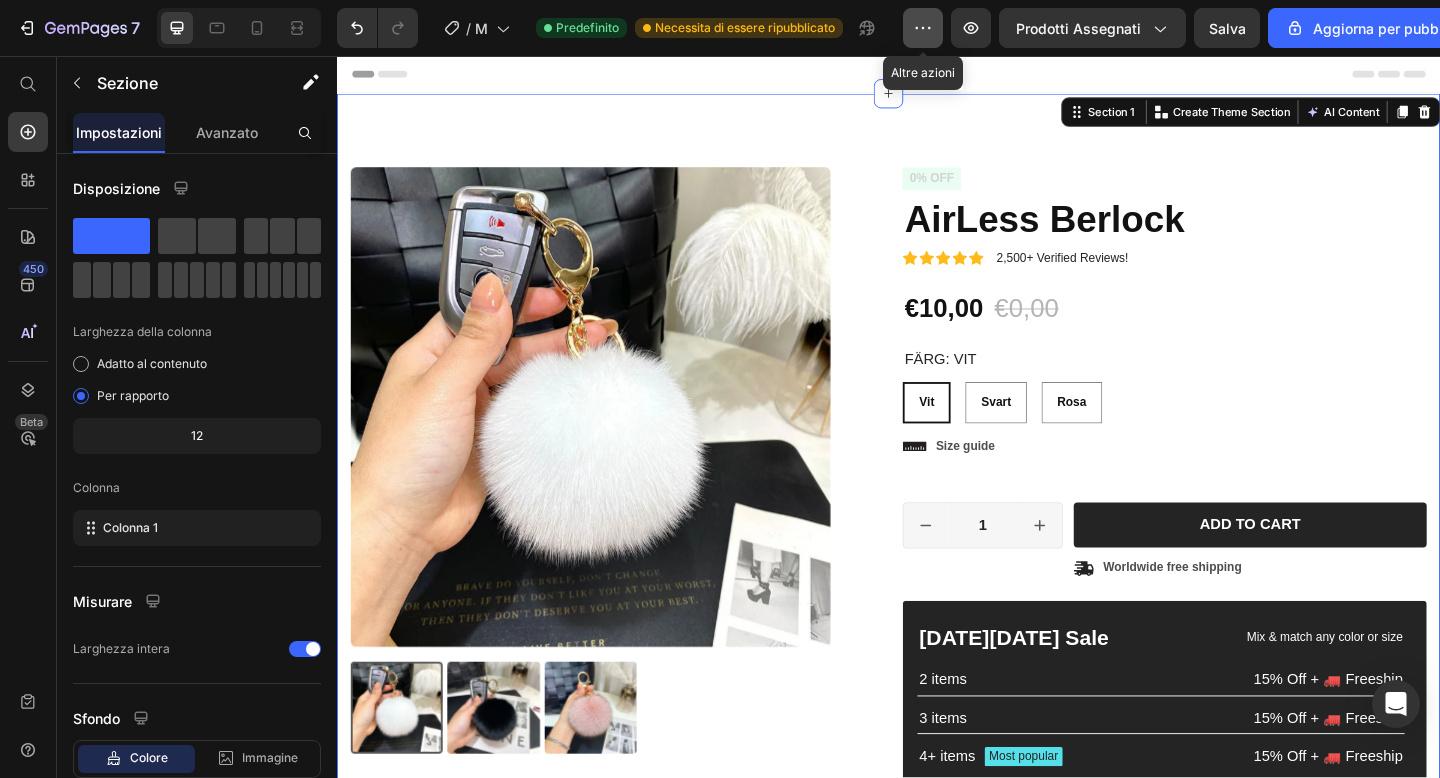 click 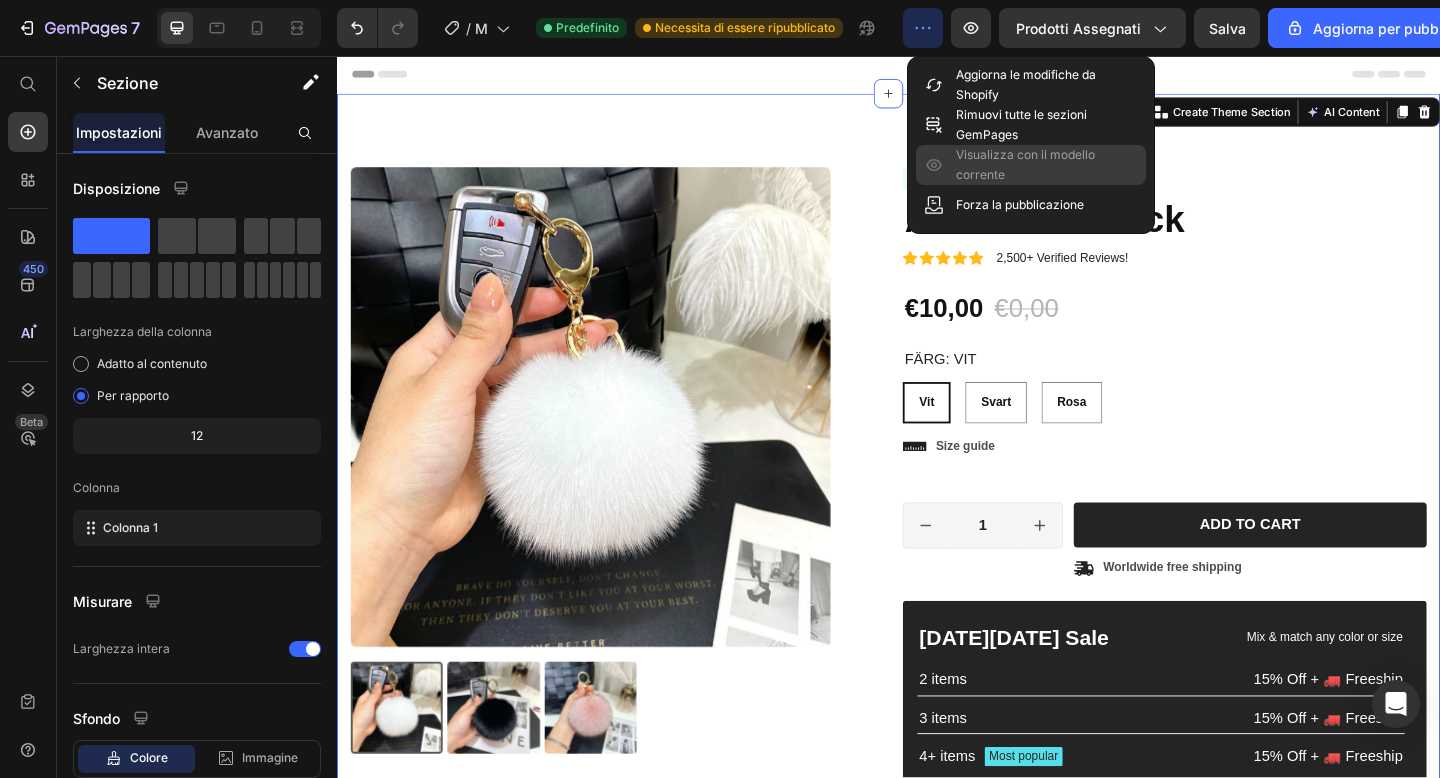click on "Visualizza con il modello corrente" at bounding box center (1025, 164) 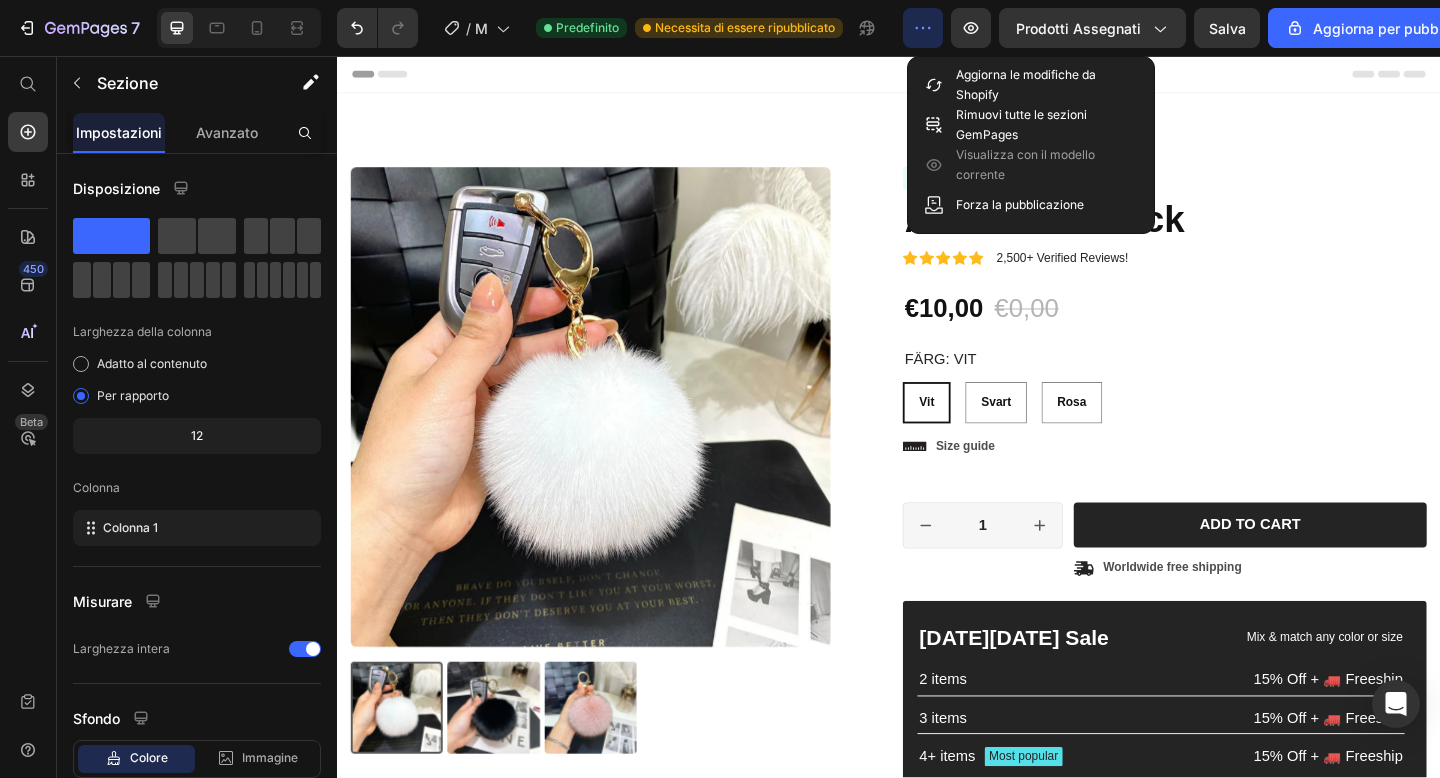 click at bounding box center [937, 76] 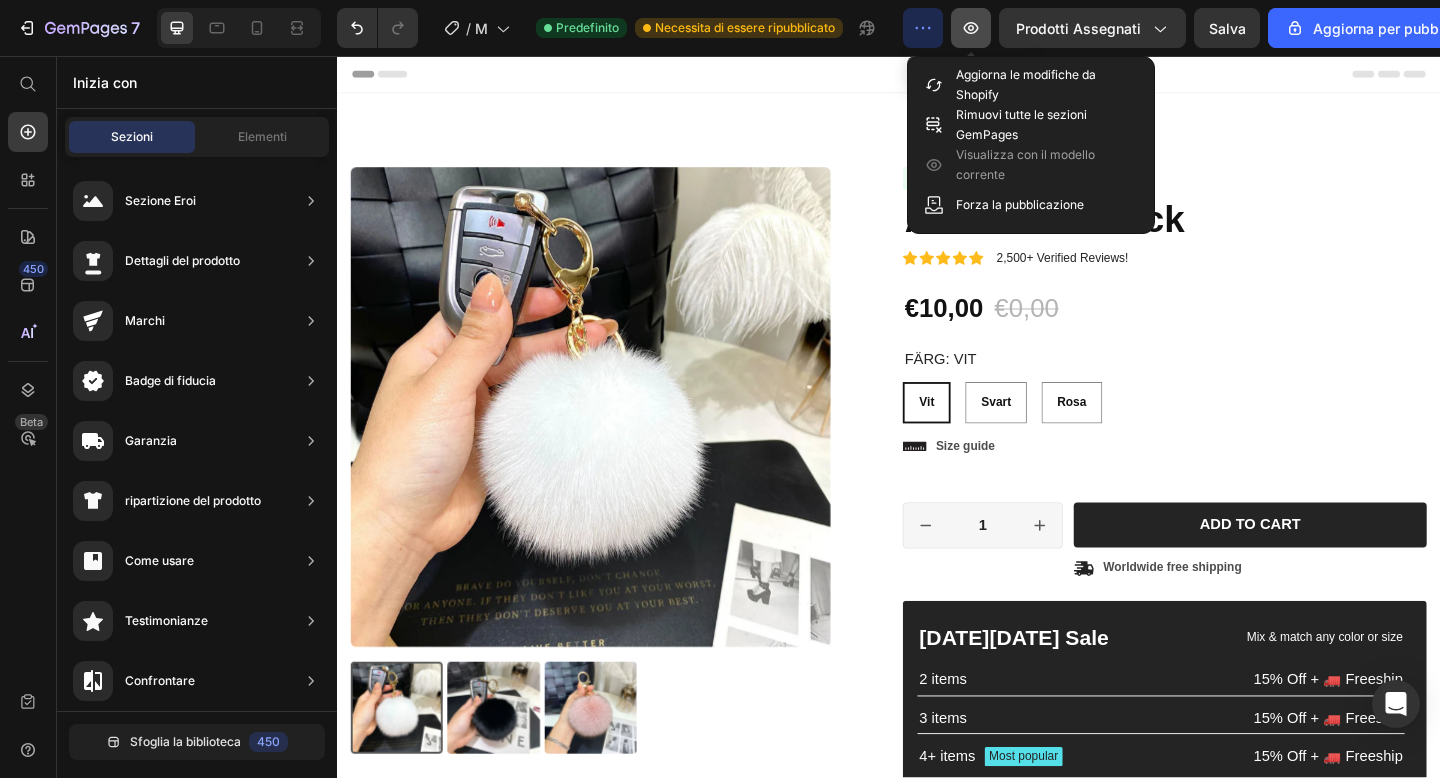 click 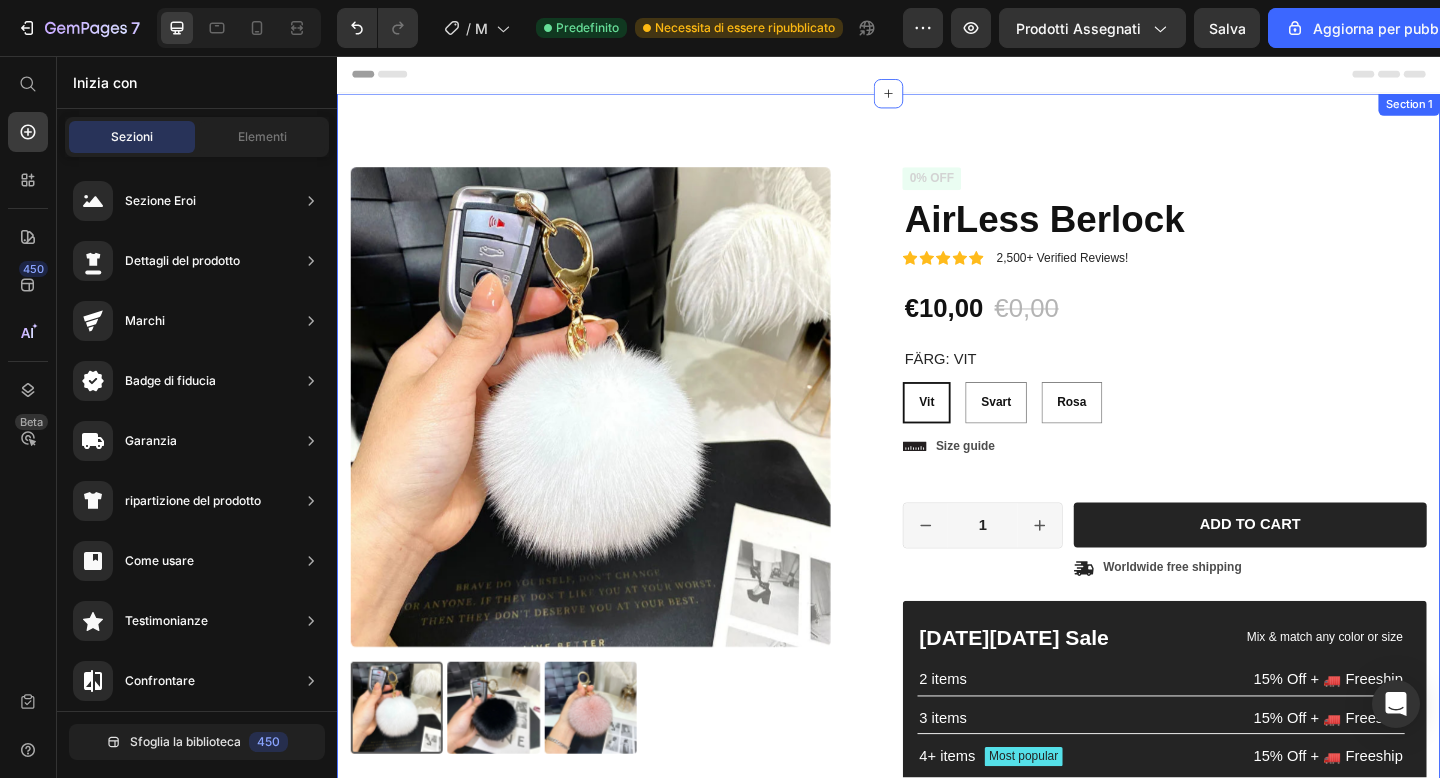 click on "Product Images
Material
Shipping
Care instruction Accordion Icon Icon Icon Icon Icon Icon List 2,500+ Verified Reviews! Text Block Row 0% off Product Badge AirLess Berlock Product Title Icon Icon Icon Icon Icon Icon List 2,500+ Verified Reviews! Text Block Row €10,00 Product Price €0,00 Product Price 0% off Product Badge Row Färg: Vit Vit Vit Vit Svart Svart Svart Rosa Rosa Rosa Product Variants & Swatches Vit Vit Vit Svart Svart Svart Rosa Rosa Rosa Product Variants & Swatches
Icon Size guide Text Block Row 1 Product Quantity Row Add to cart Add to Cart
Icon Worldwide free shipping Text Block Row Row [DATE][DATE] Sale Text Block Mix & match any color or size Text Block Row 2 items Text Block 15% Off + 🚛 Freeship Text Block Row 3 items Text Block 15% Off + 🚛 Freeship Text Block Row 4+ items Text Block Most popular Text Block Row 15% Off + 🚛 Freeship Text Block Row Row Image Text Block Row Row Product Section 1" at bounding box center (937, 602) 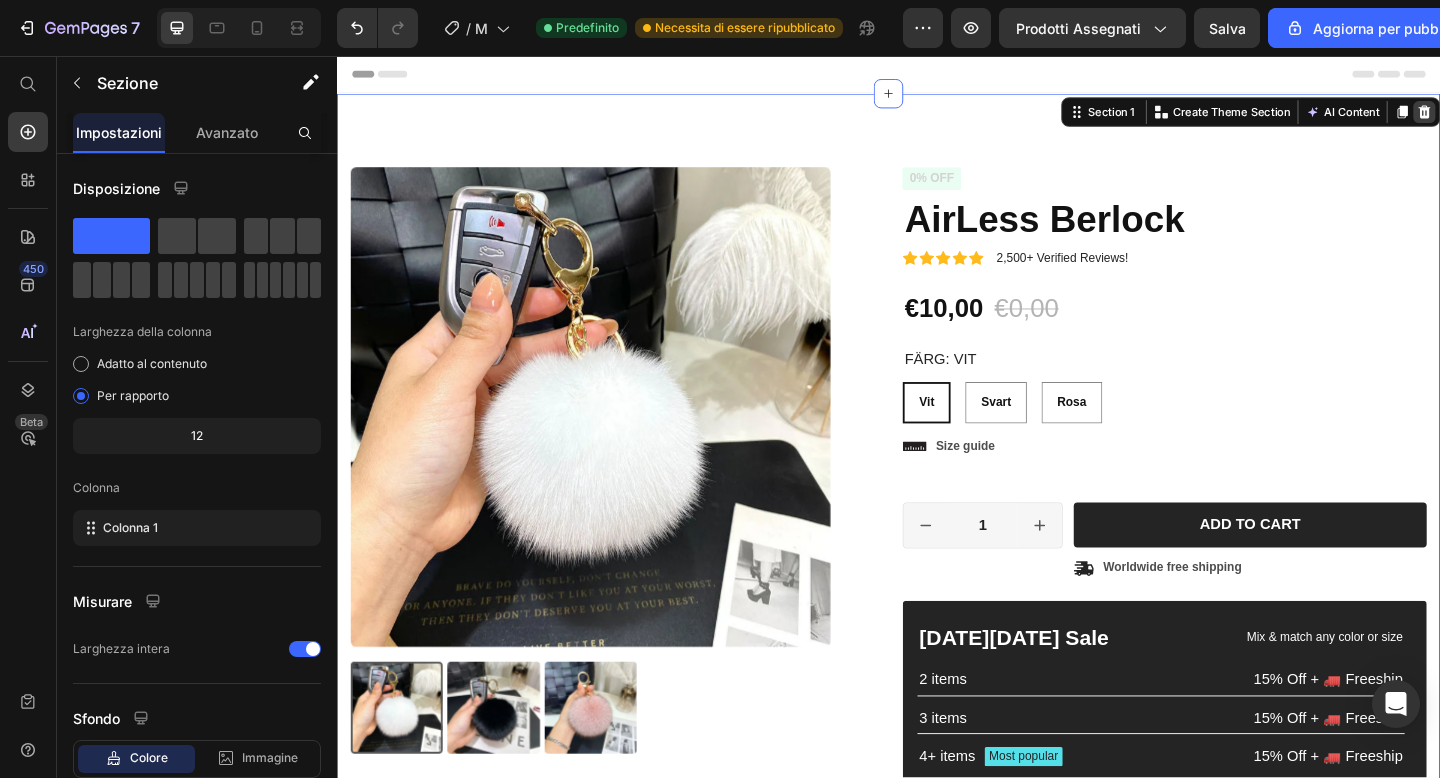 click 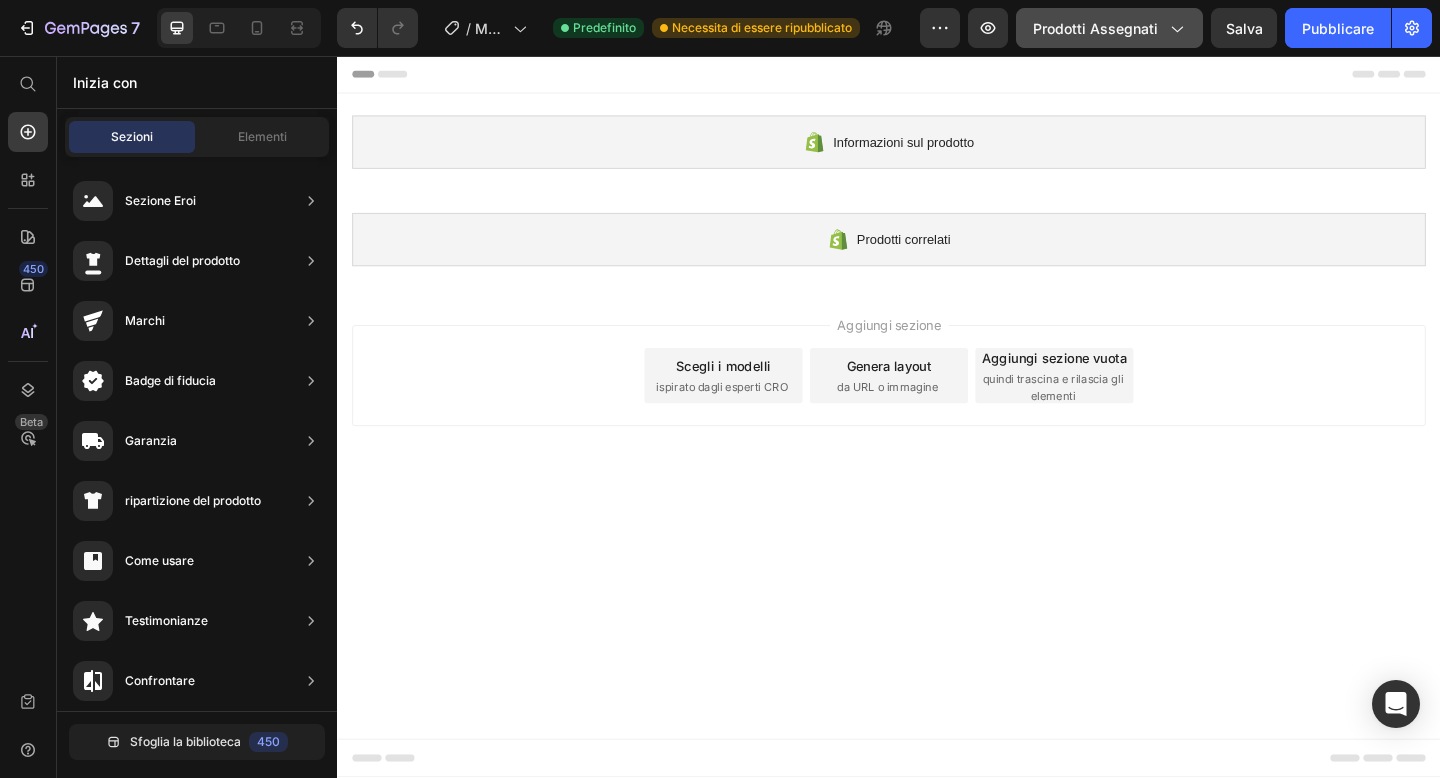 click 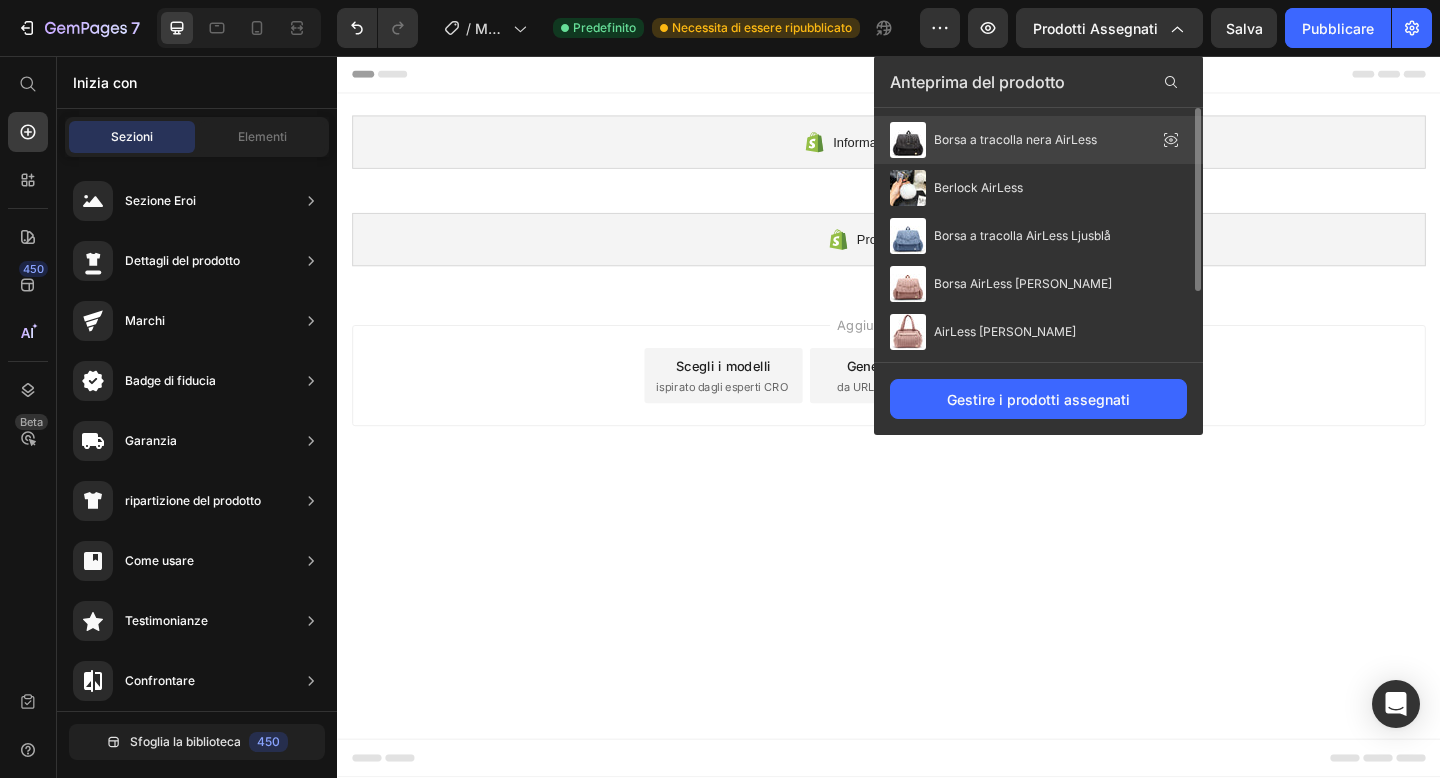 click on "Borsa a tracolla nera AirLess" at bounding box center (1015, 140) 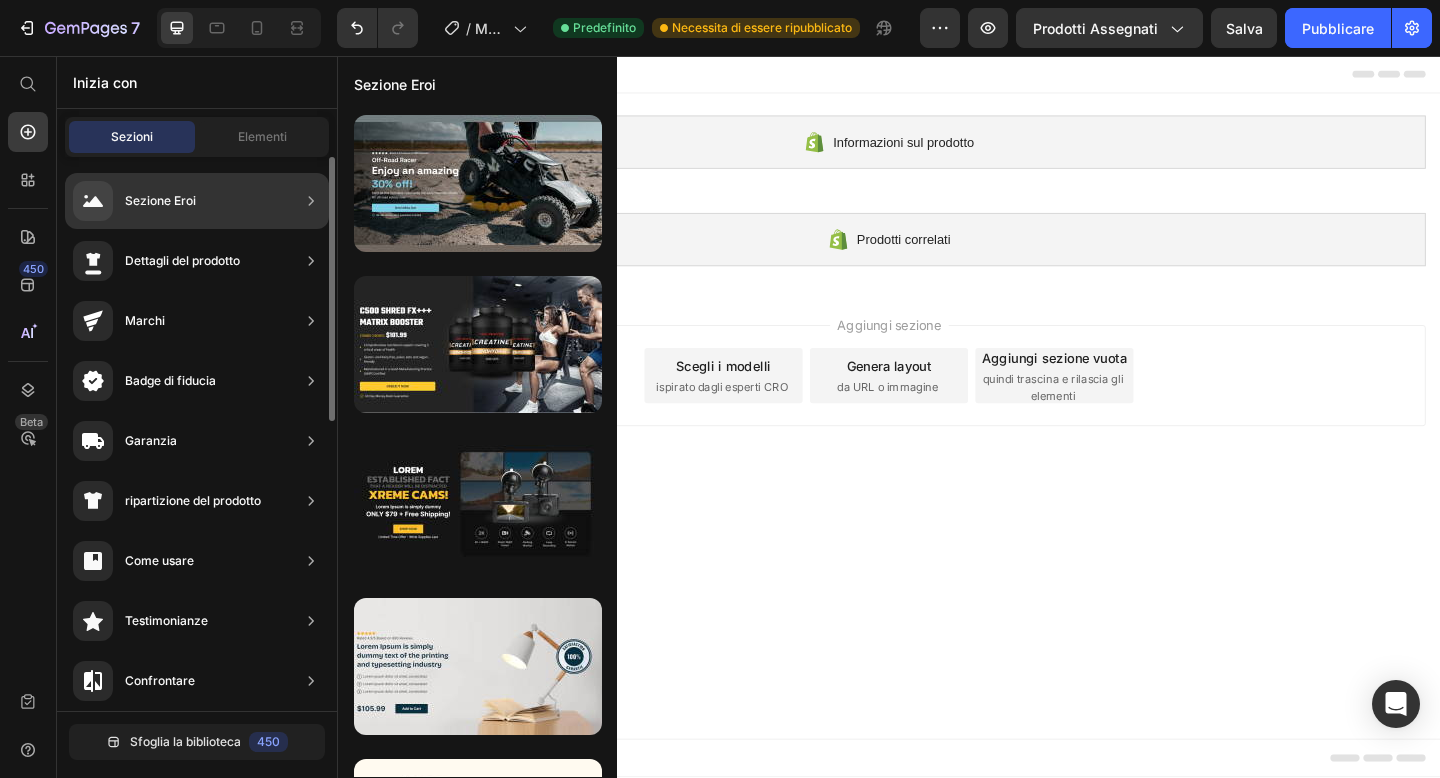click on "Dettagli del prodotto" at bounding box center [182, 260] 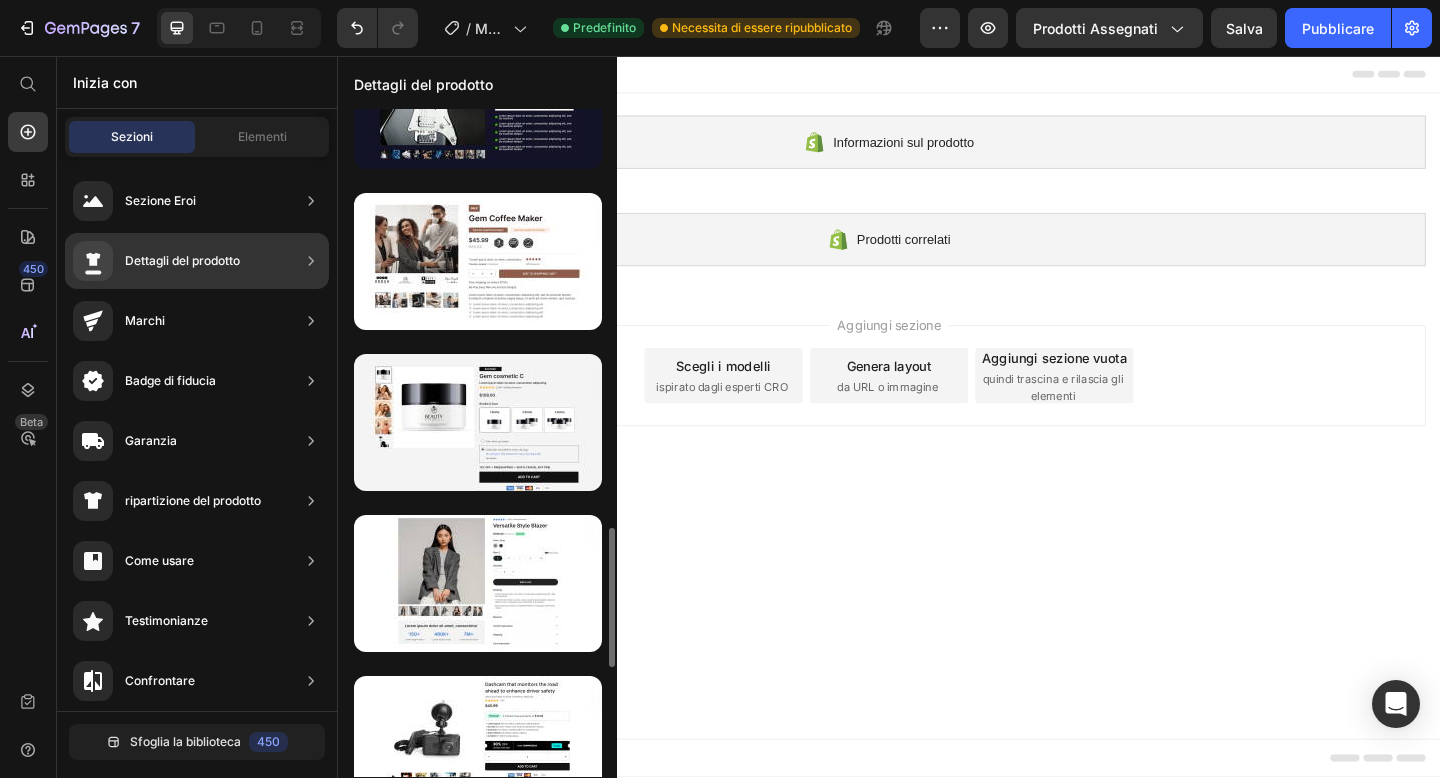 scroll, scrollTop: 2020, scrollLeft: 0, axis: vertical 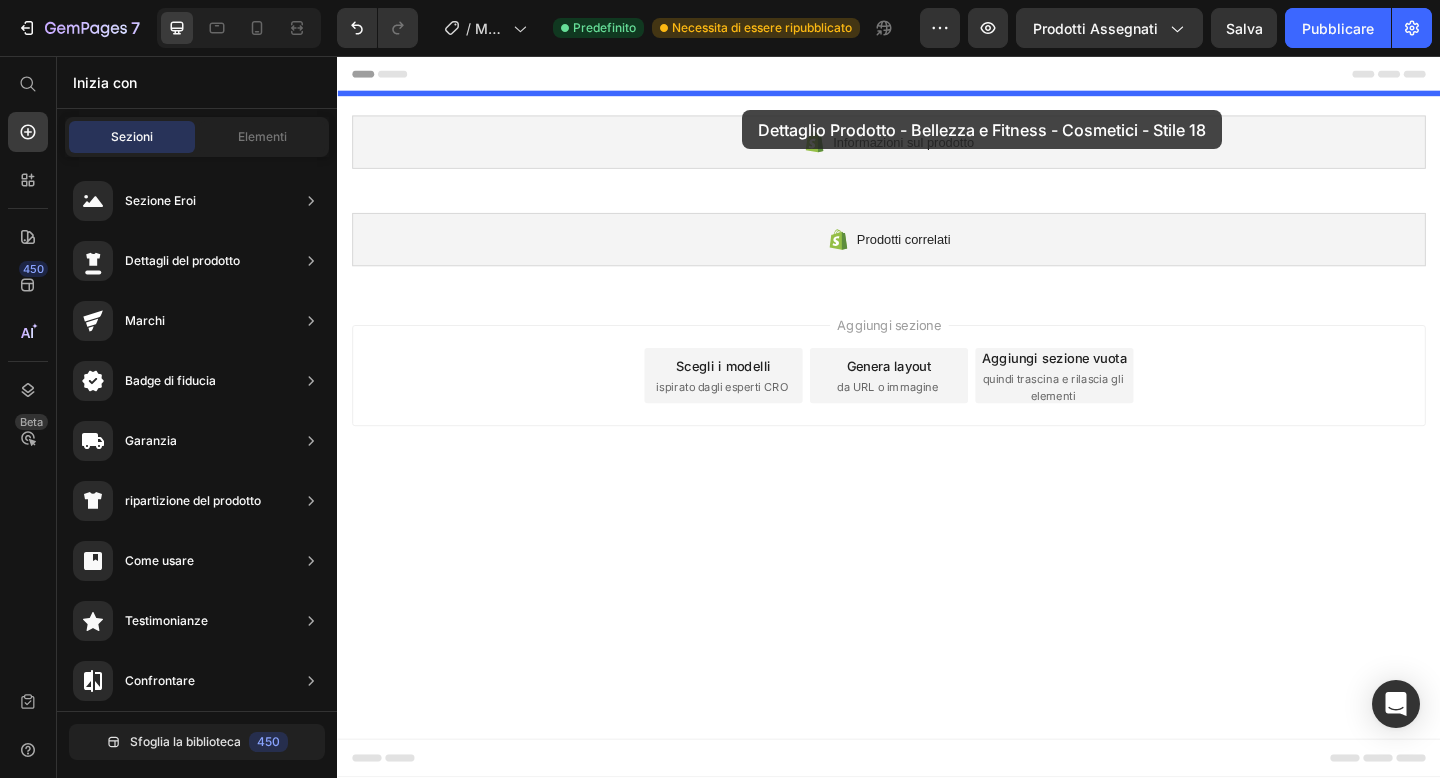 drag, startPoint x: 828, startPoint y: 481, endPoint x: 778, endPoint y: 115, distance: 369.3995 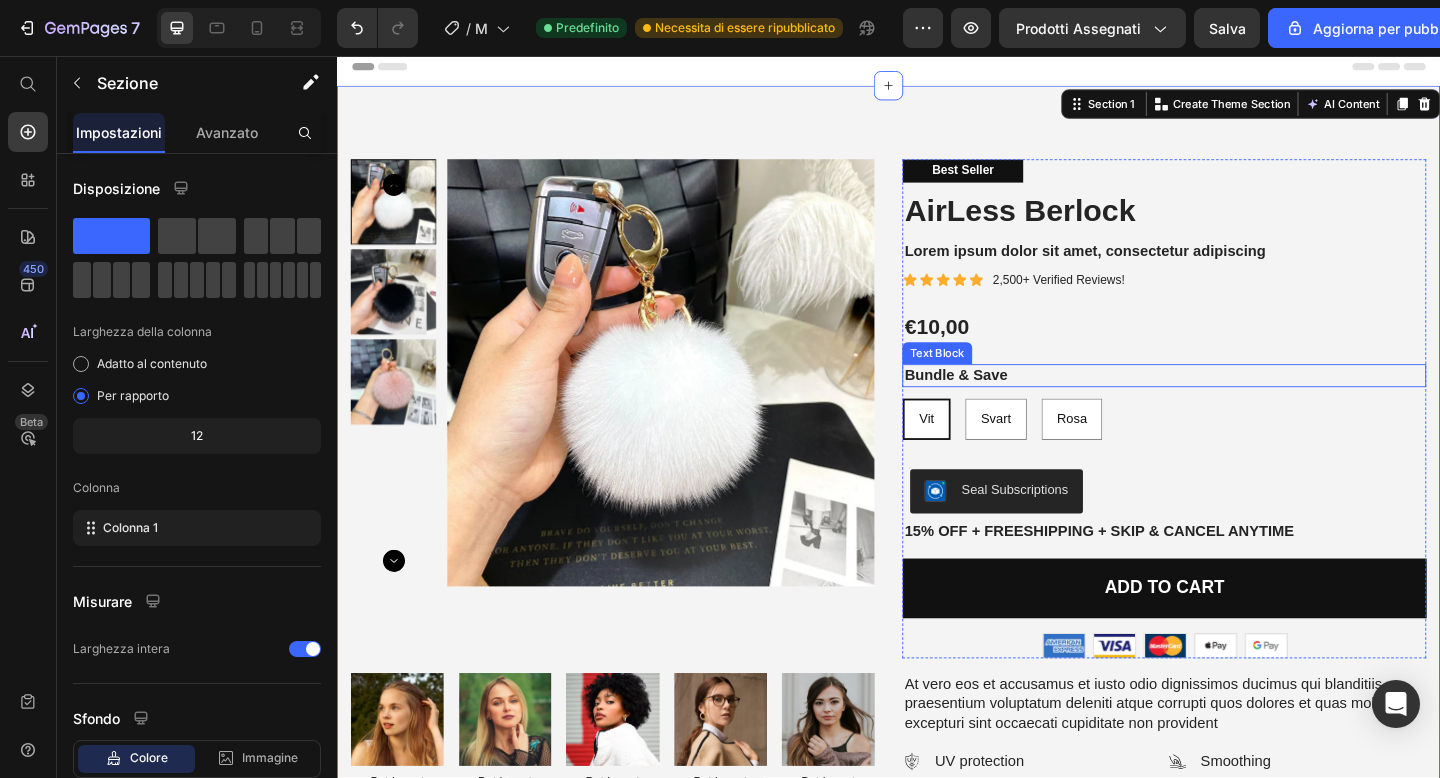 scroll, scrollTop: 0, scrollLeft: 0, axis: both 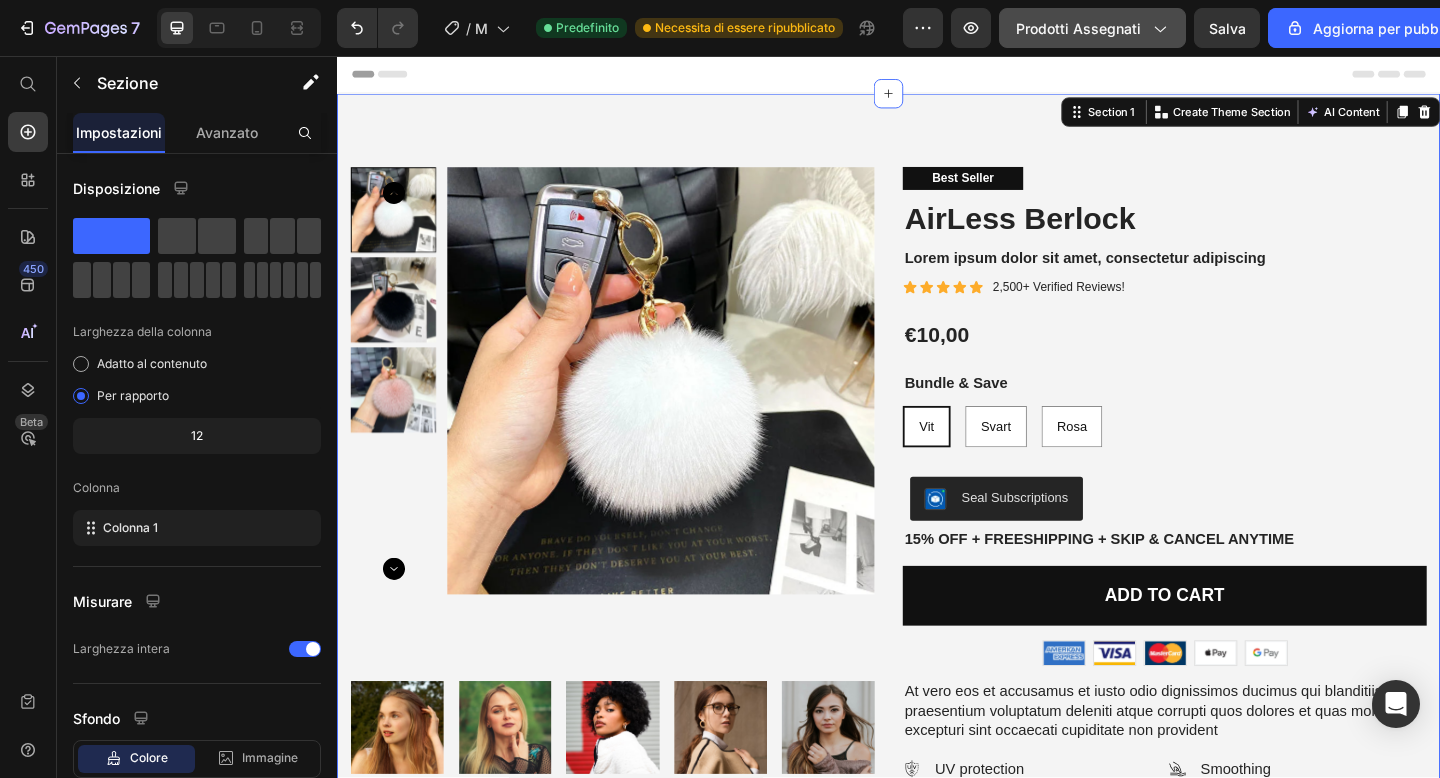 click on "Prodotti assegnati" at bounding box center [1092, 28] 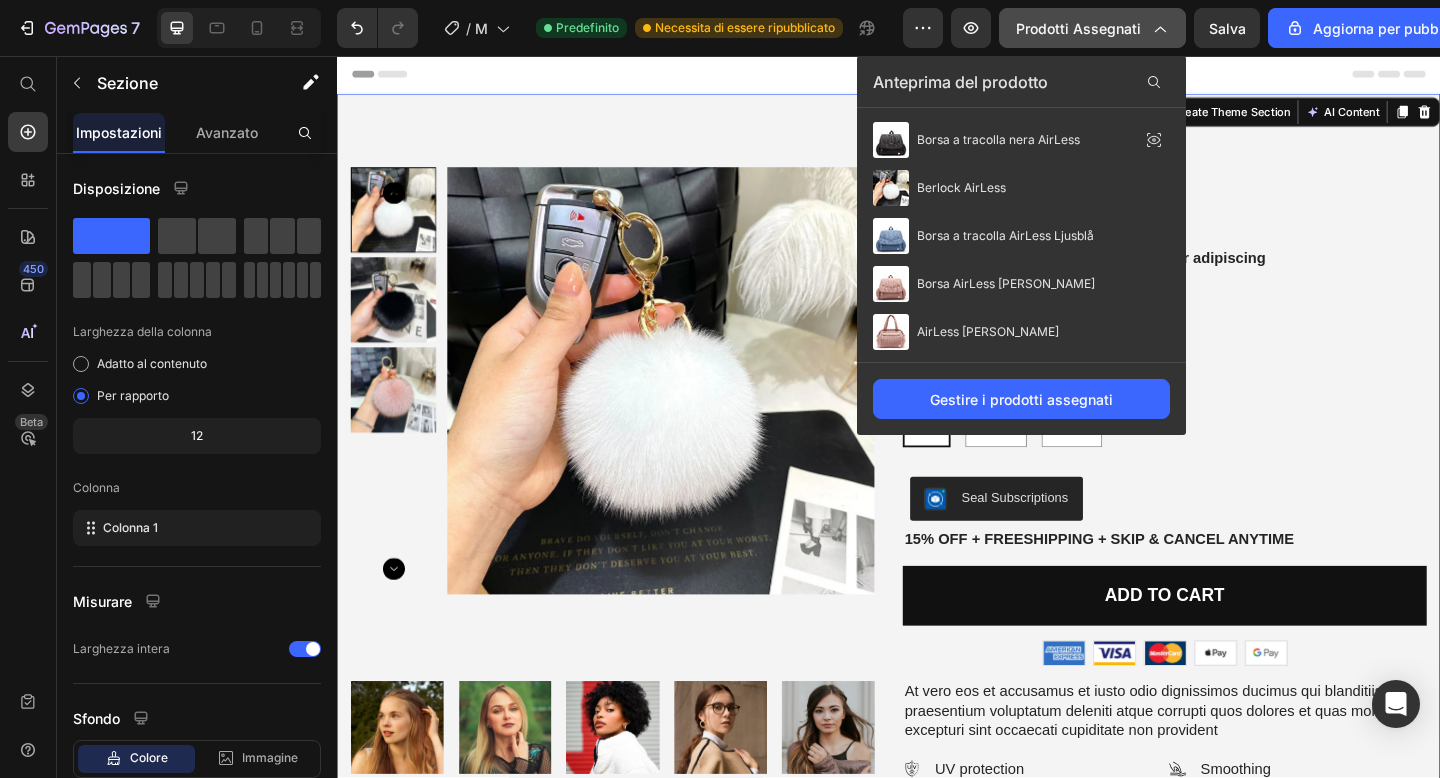 click 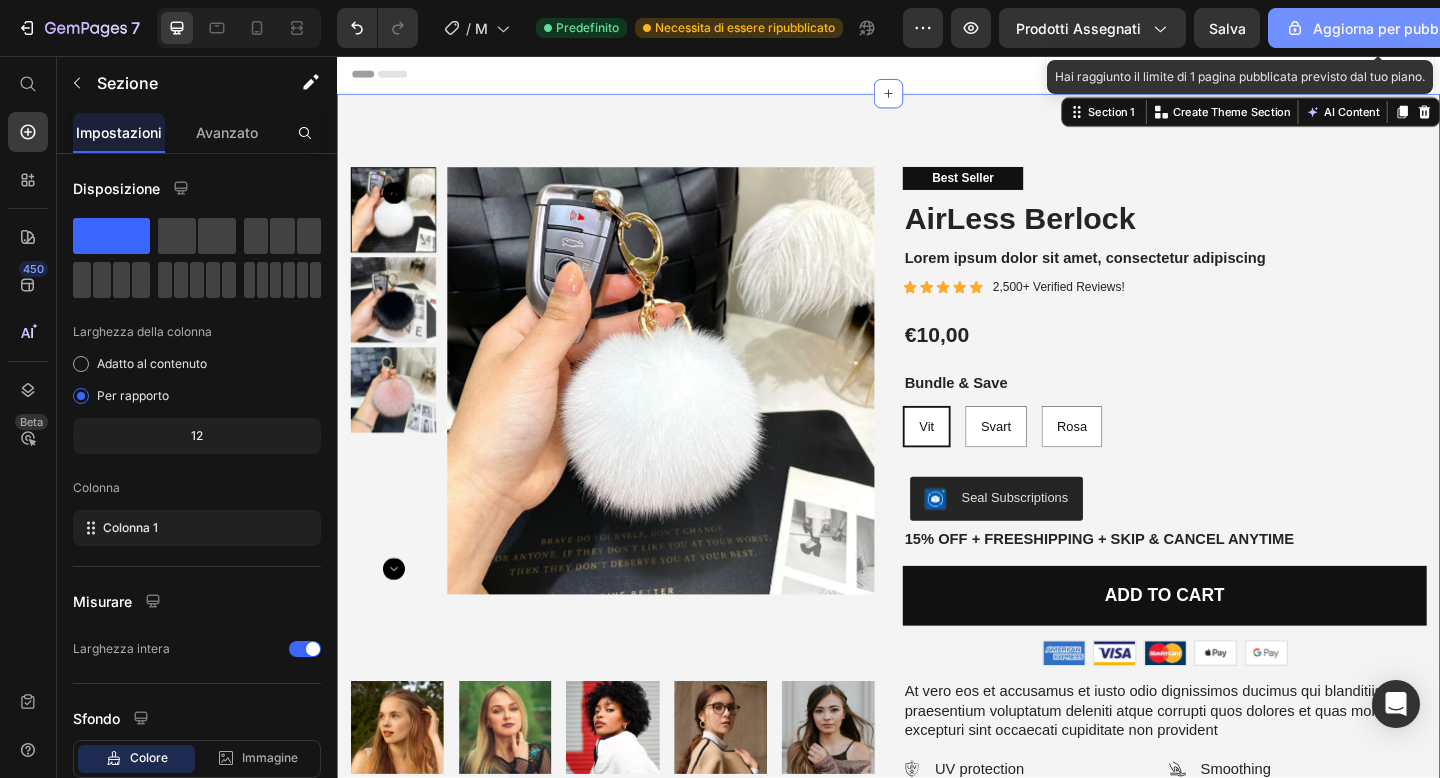 click on "Aggiorna per pubblicare" at bounding box center [1394, 28] 